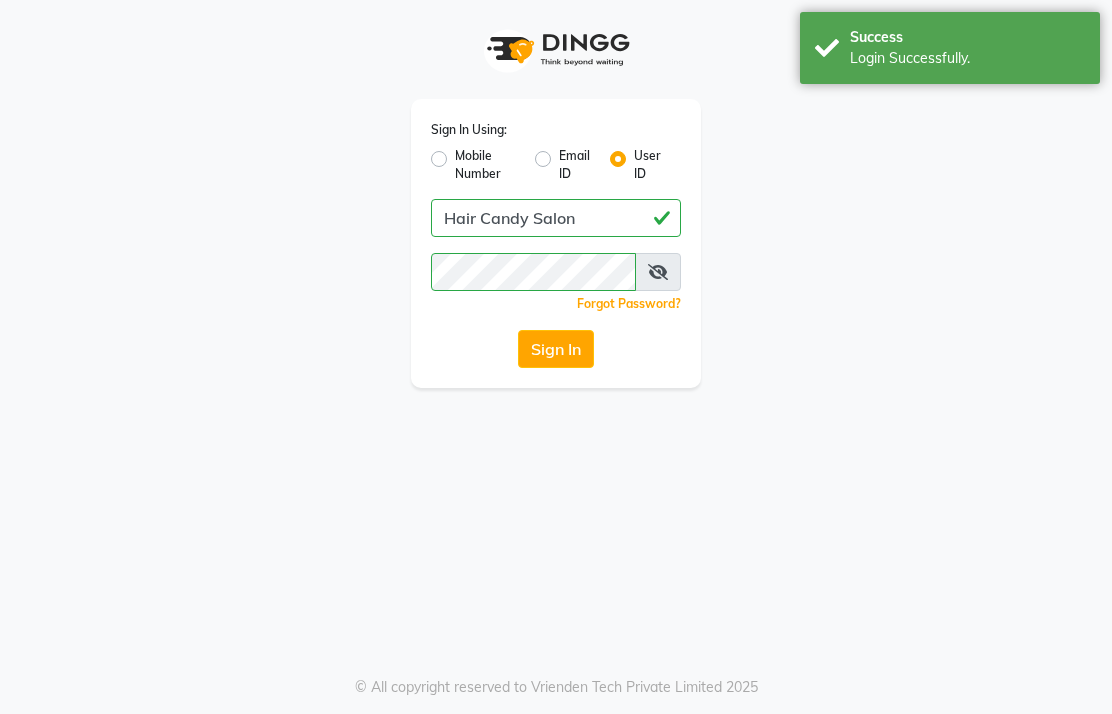 scroll, scrollTop: 0, scrollLeft: 0, axis: both 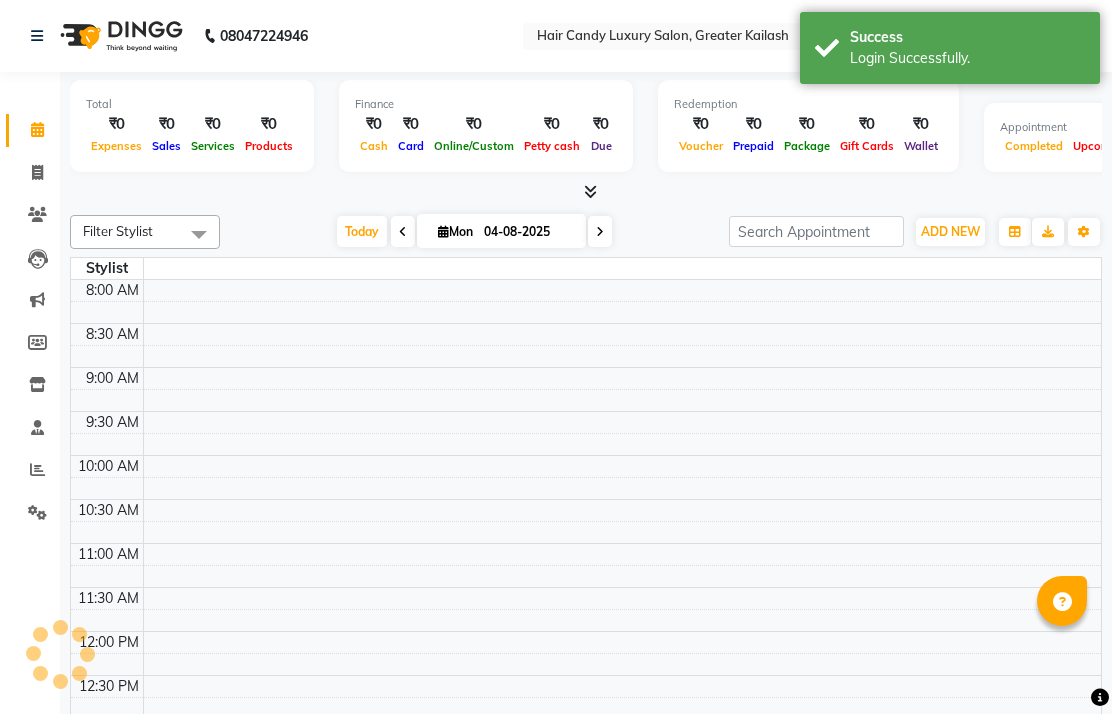 select on "en" 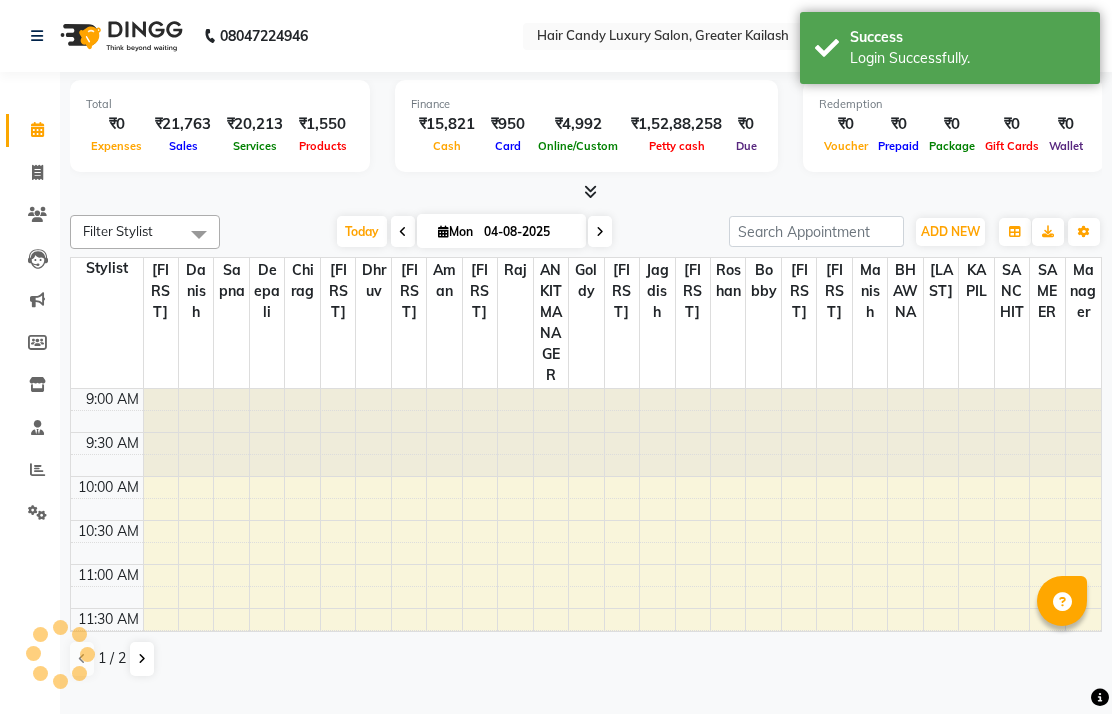 scroll, scrollTop: 0, scrollLeft: 0, axis: both 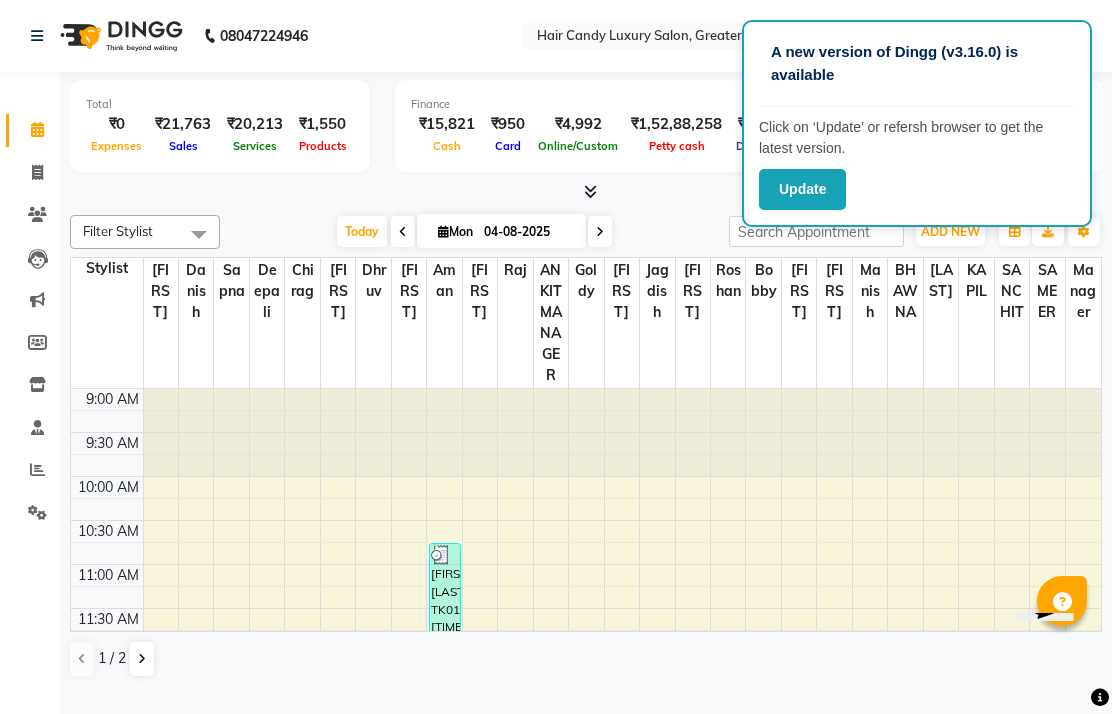 click at bounding box center [586, 192] 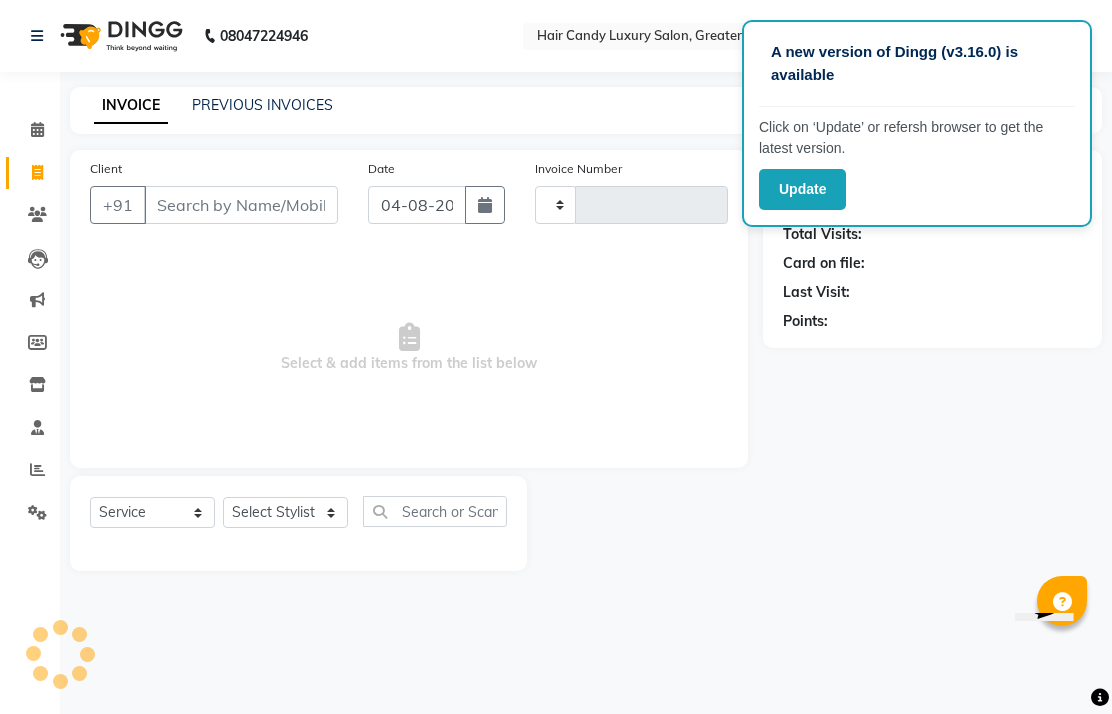 click on "PREVIOUS INVOICES" 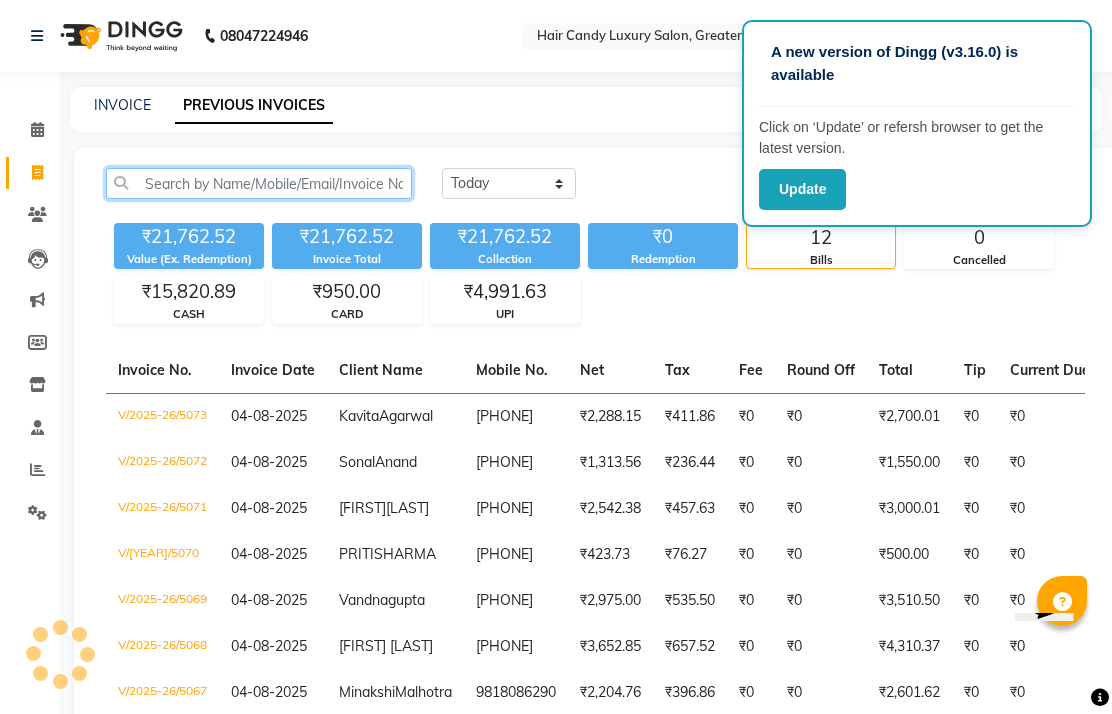 click 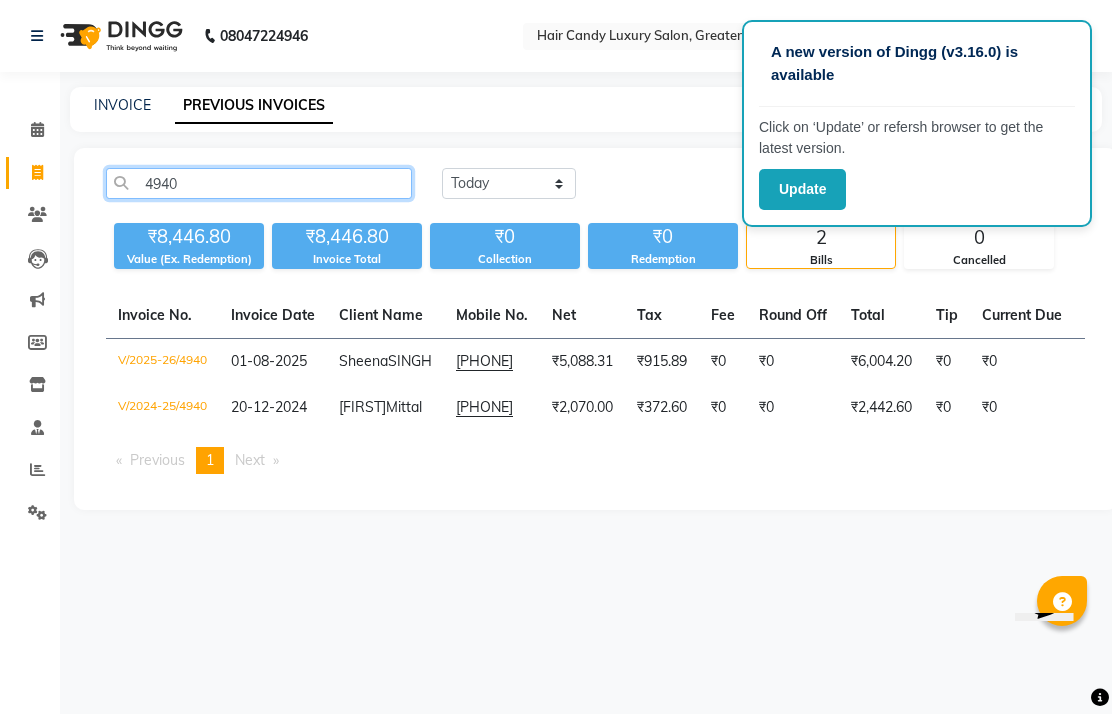 type on "4940" 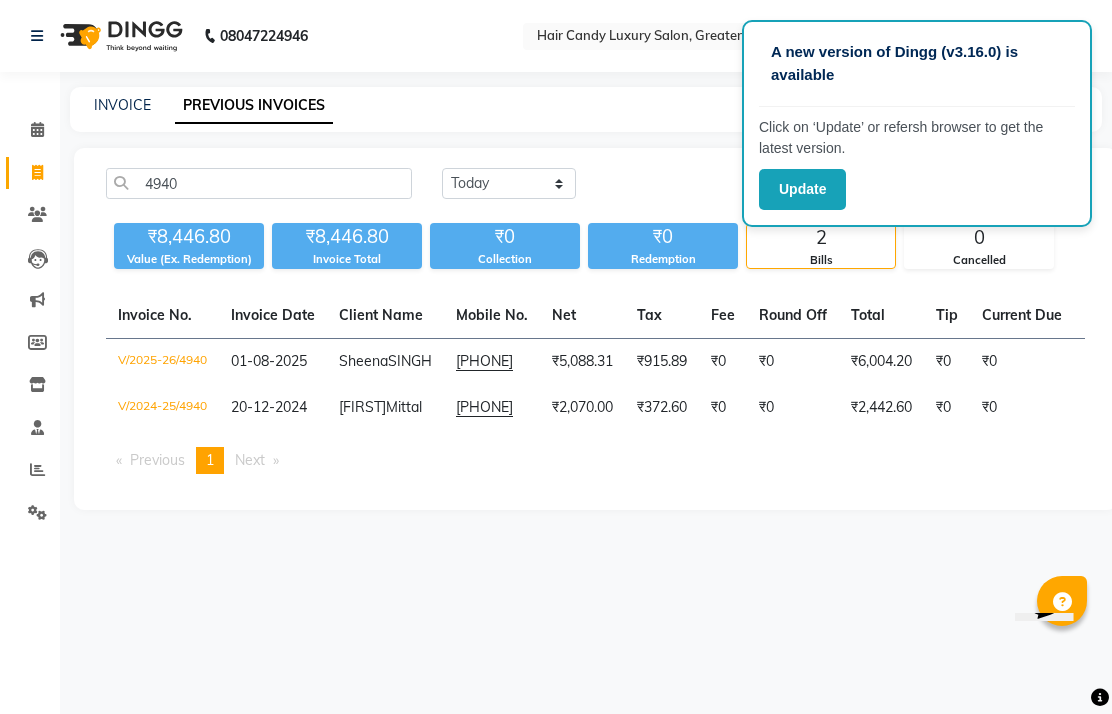 click on "Update" 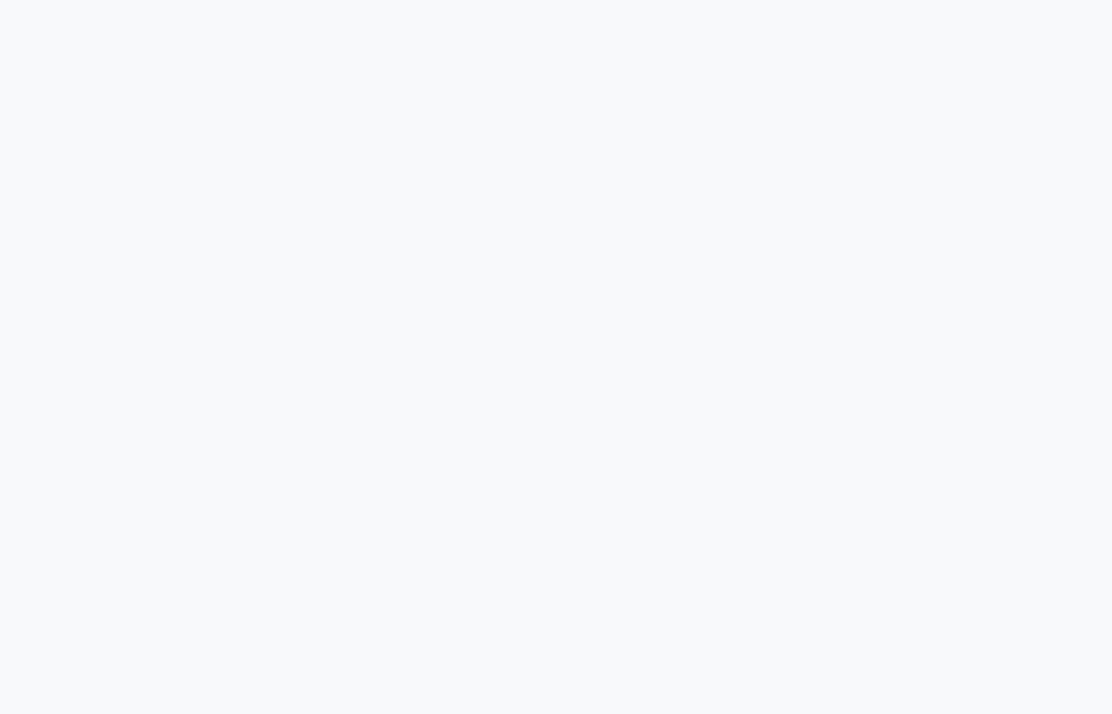 scroll, scrollTop: 0, scrollLeft: 0, axis: both 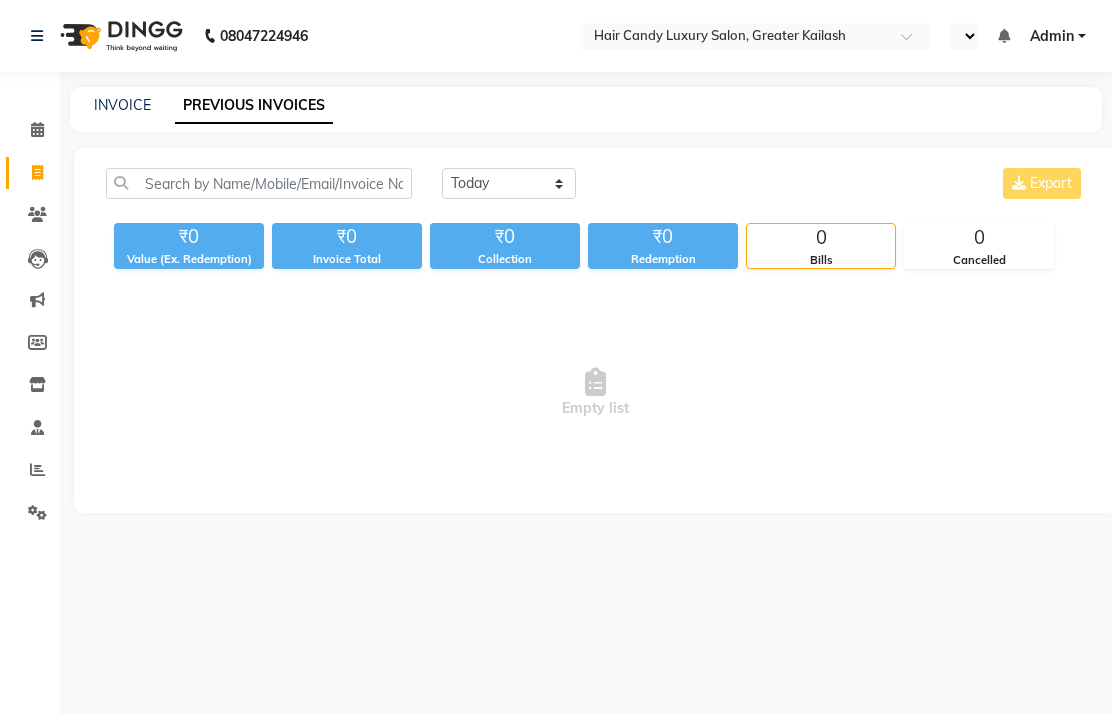 select on "en" 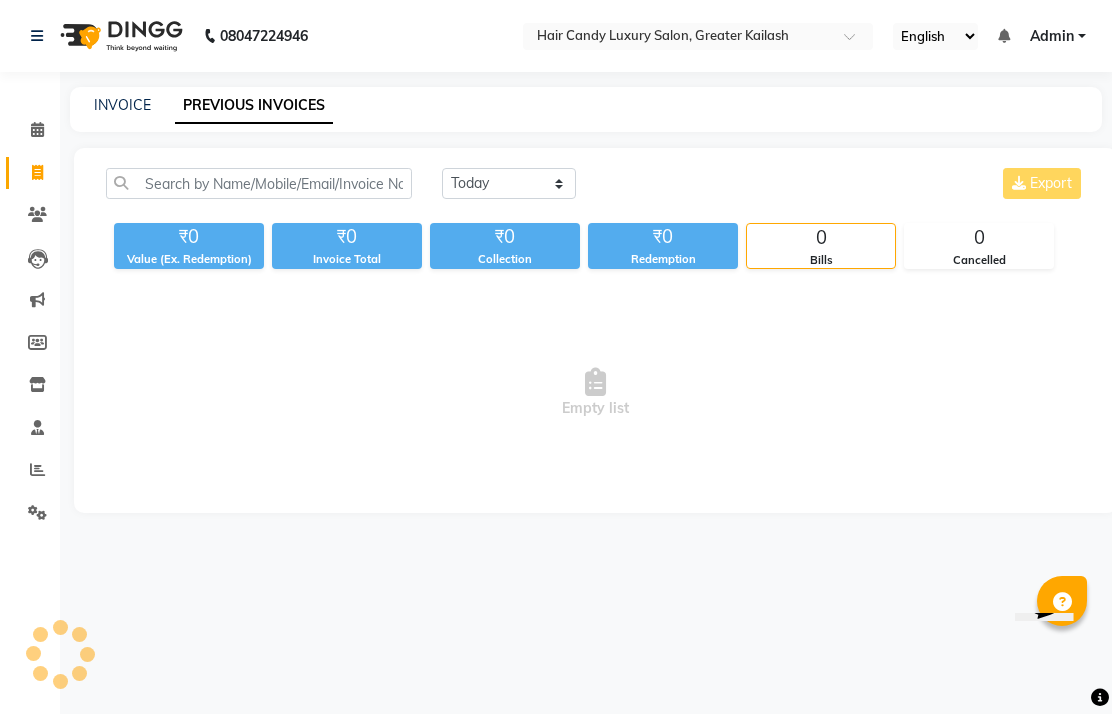 scroll, scrollTop: 0, scrollLeft: 0, axis: both 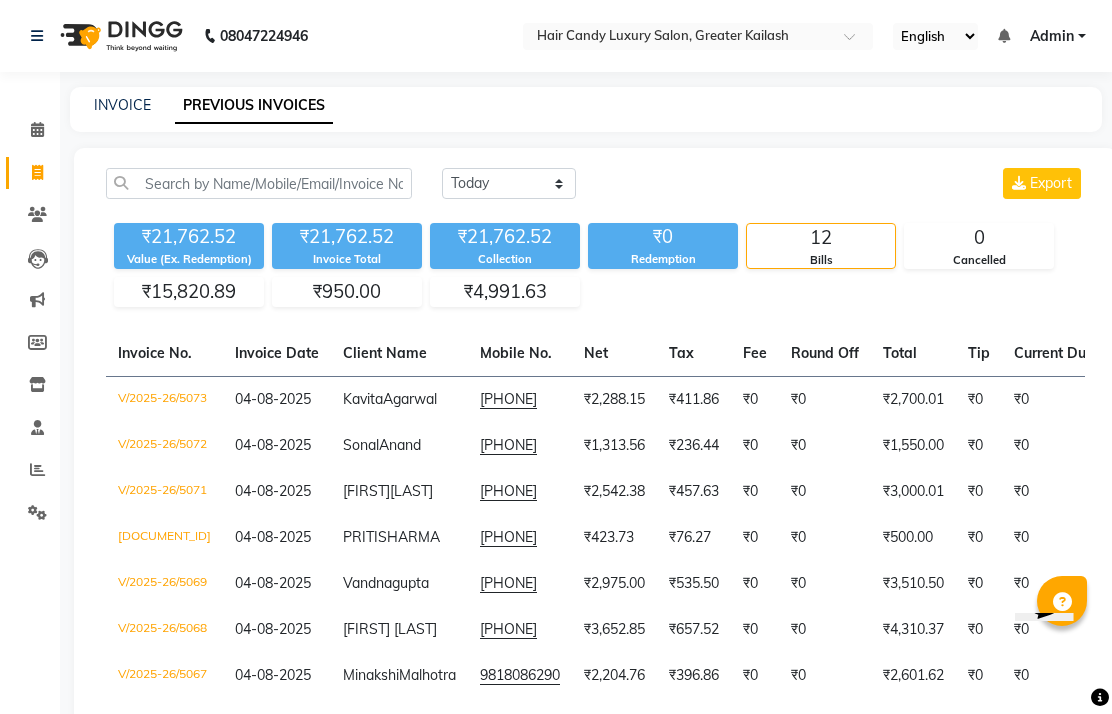 click at bounding box center (856, 42) 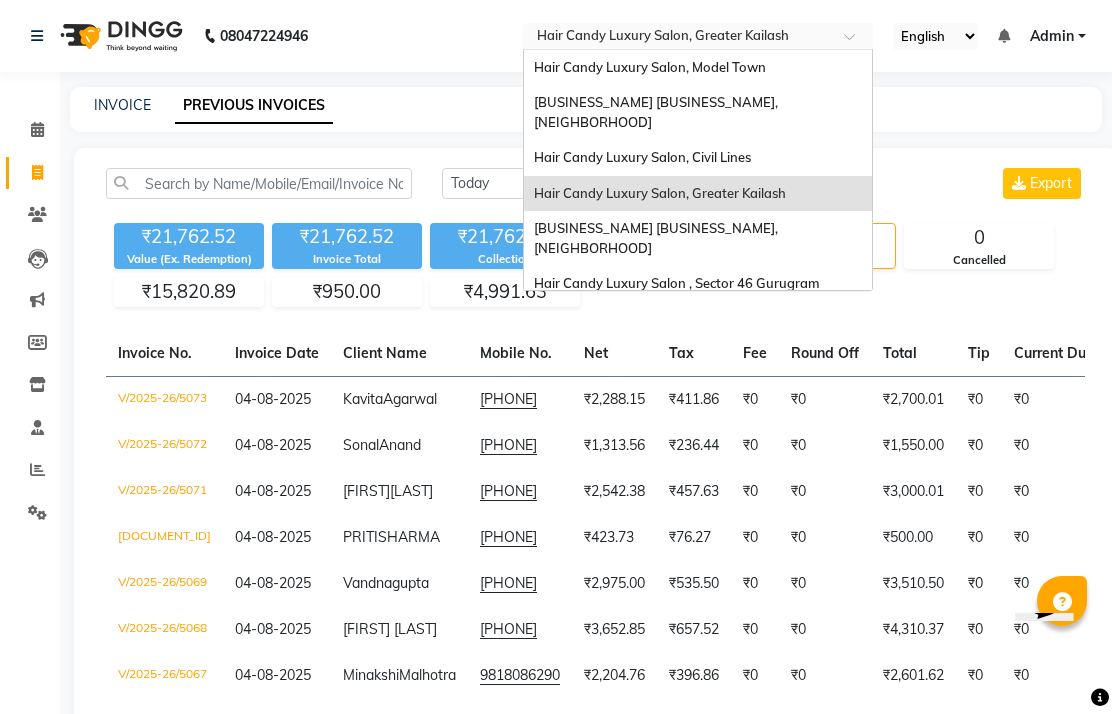 click on "[BRAND] [BRAND], [NEIGHBORHOOD]" at bounding box center (657, 112) 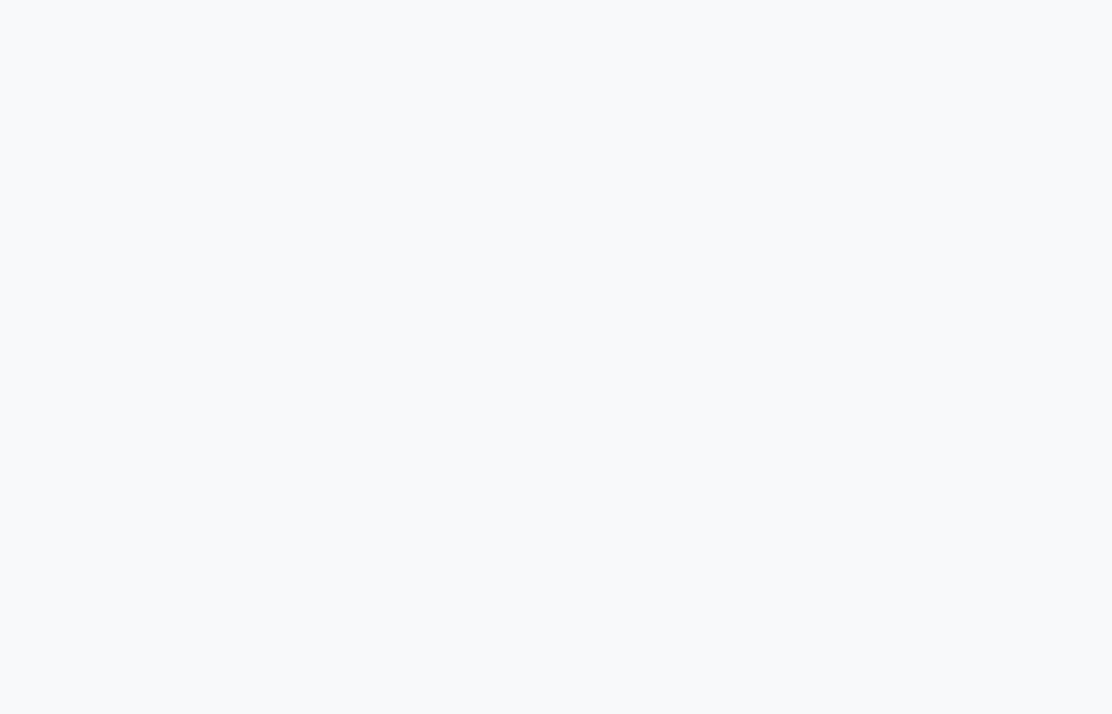 scroll, scrollTop: 0, scrollLeft: 0, axis: both 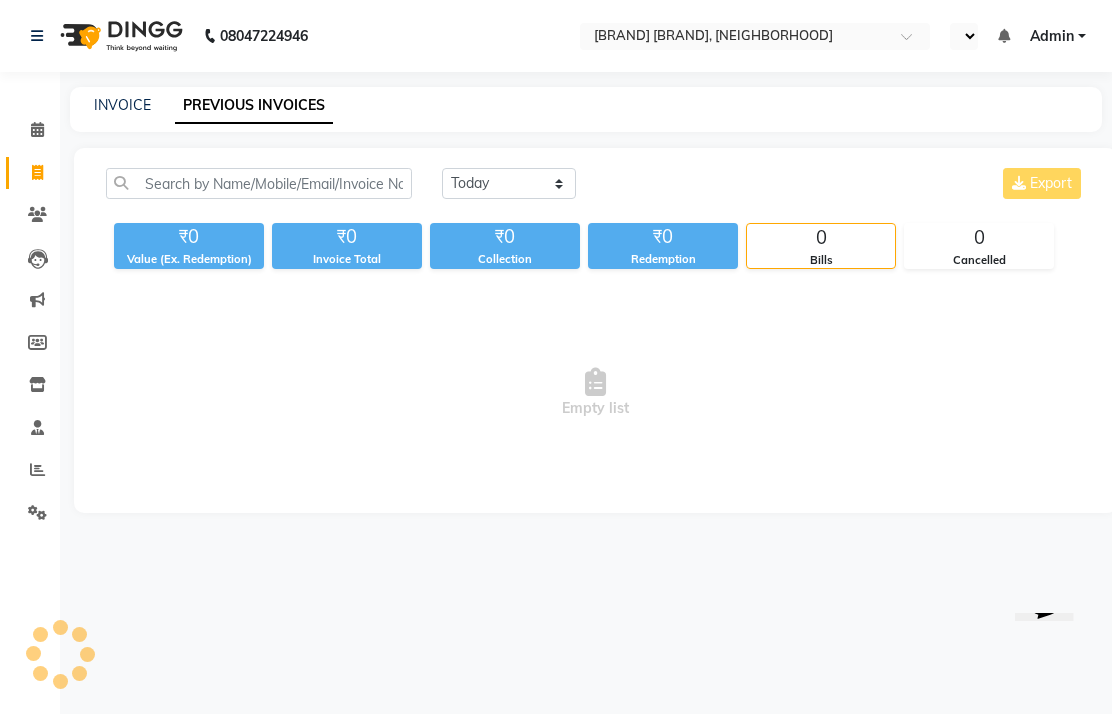 select on "en" 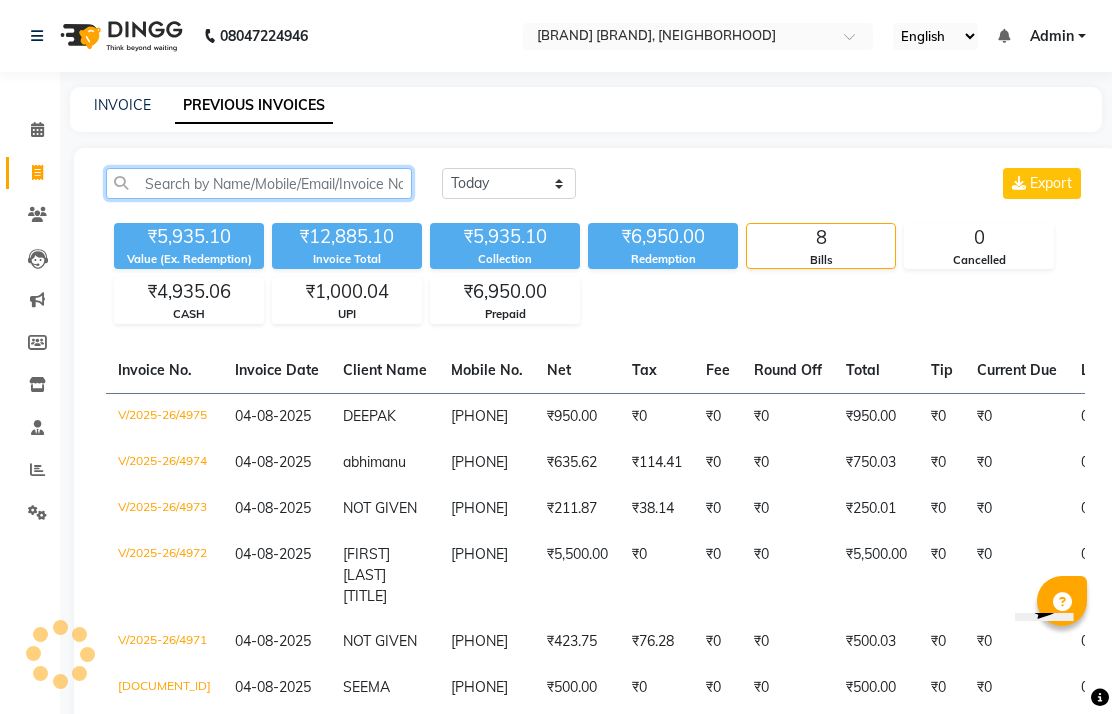 click 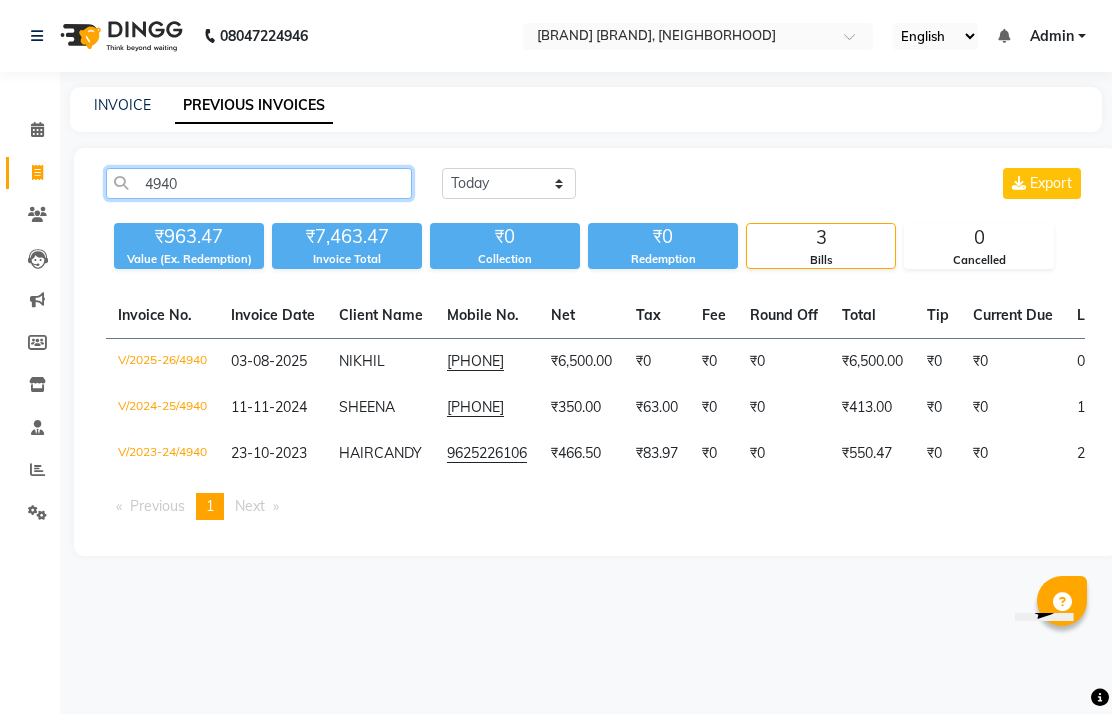 type on "4940" 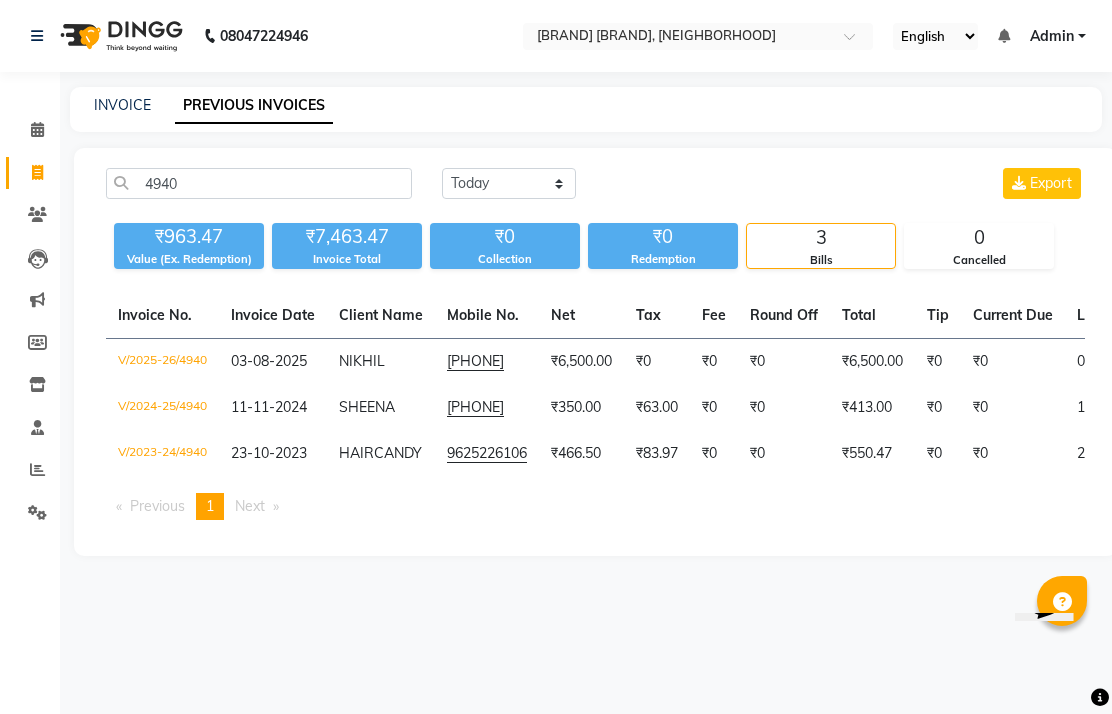 click on "NIKHIL" 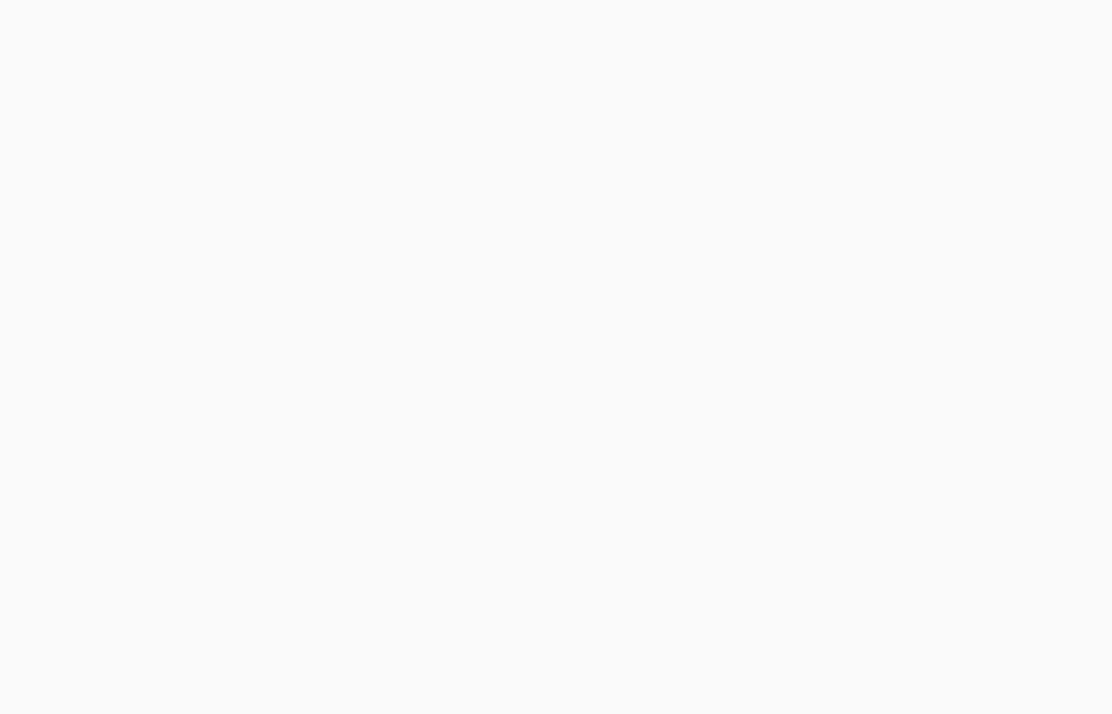 scroll, scrollTop: 0, scrollLeft: 0, axis: both 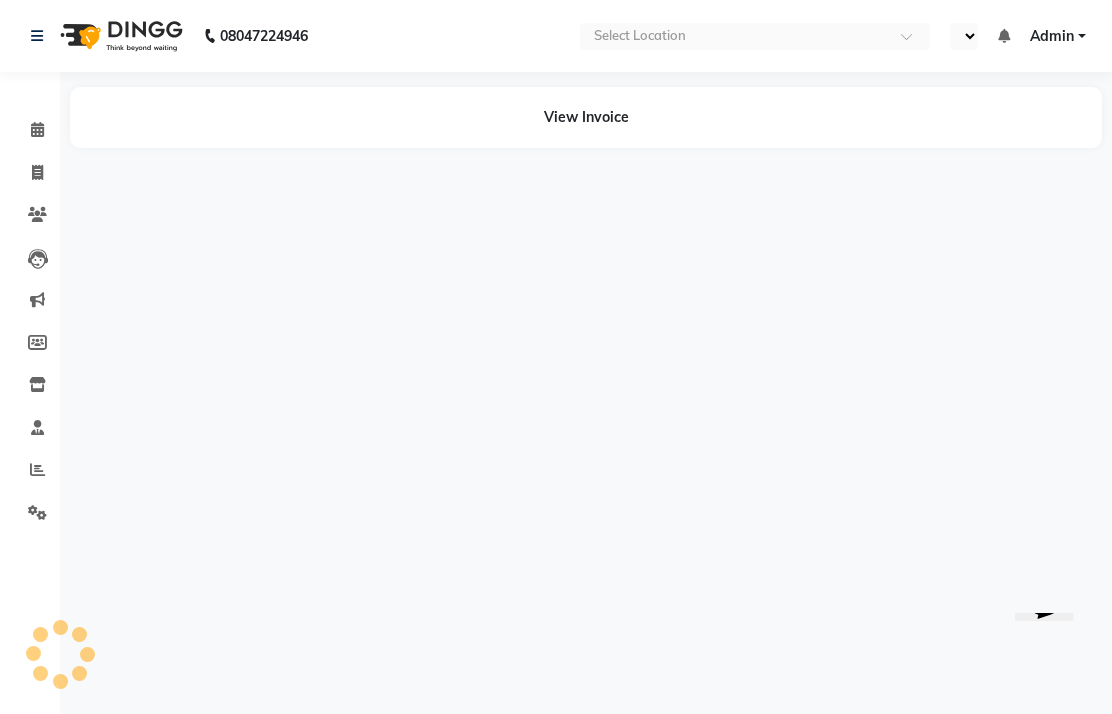 select on "en" 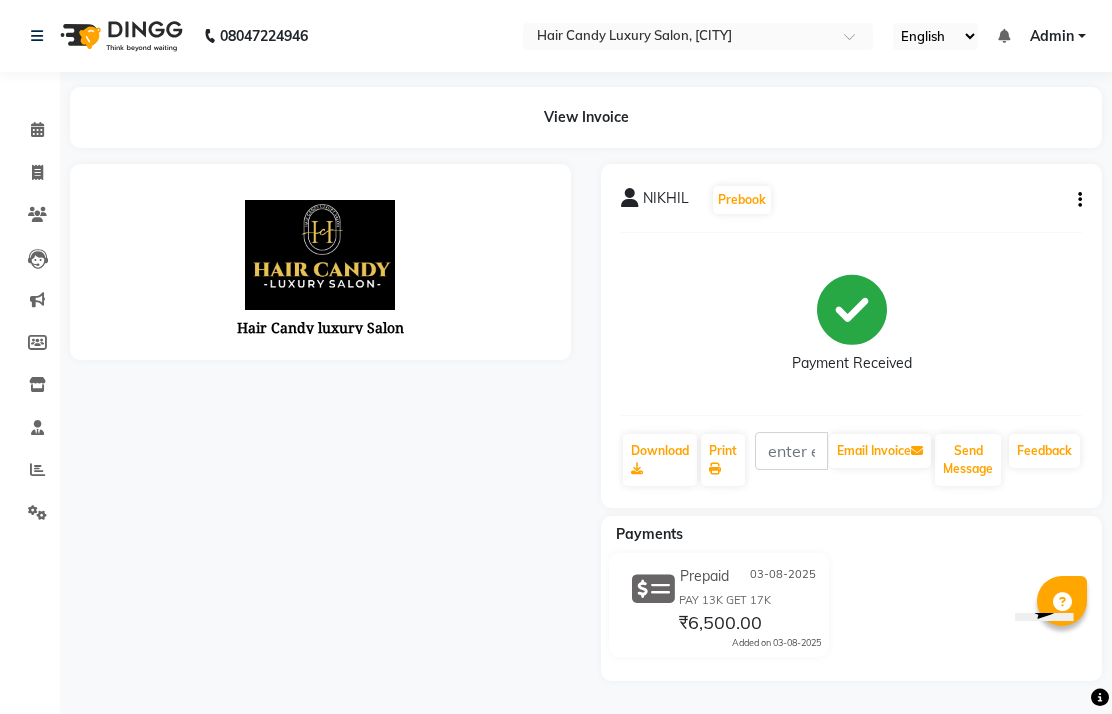scroll, scrollTop: 0, scrollLeft: 0, axis: both 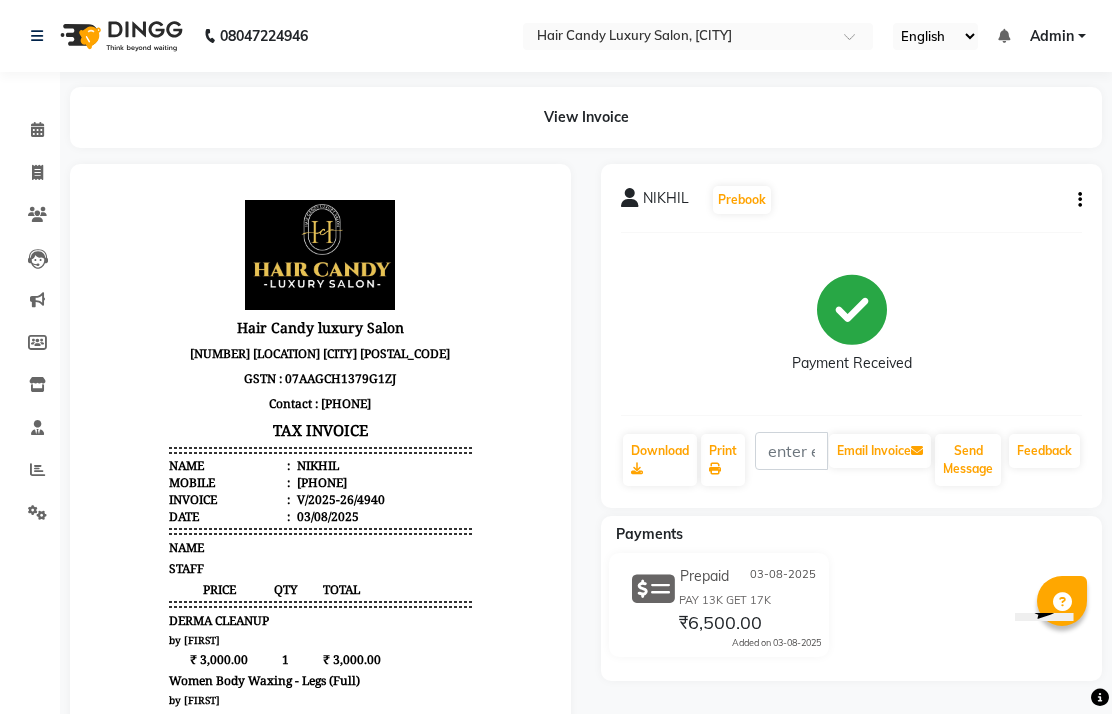 click 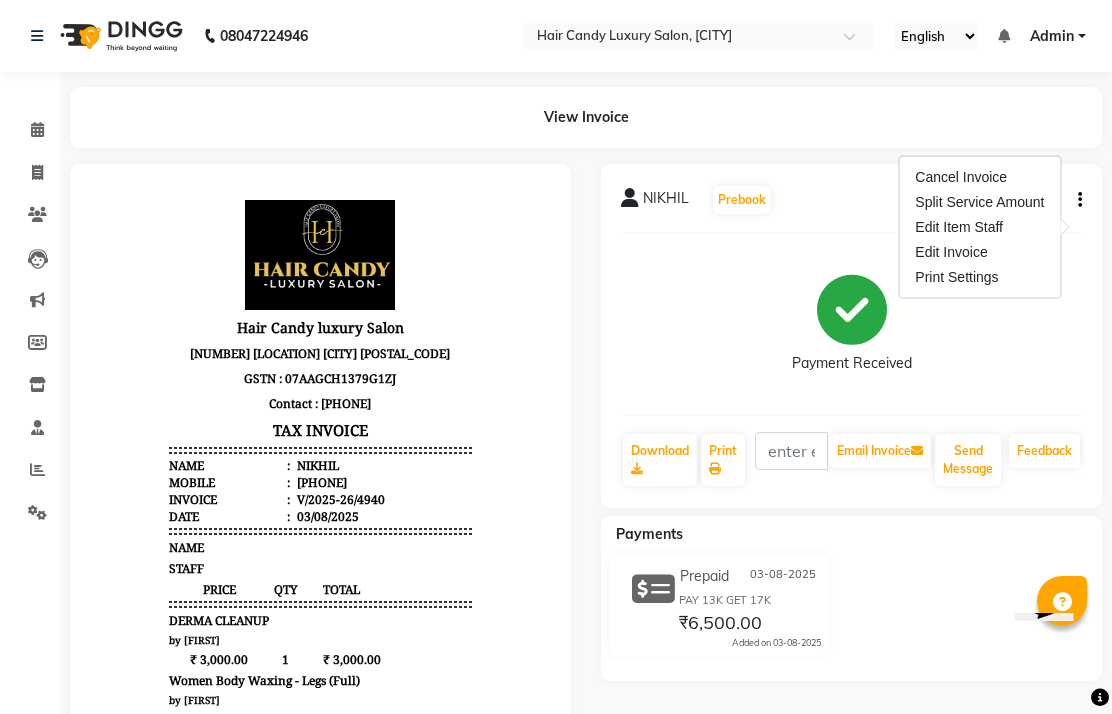 click on "Edit Item Staff" at bounding box center (979, 227) 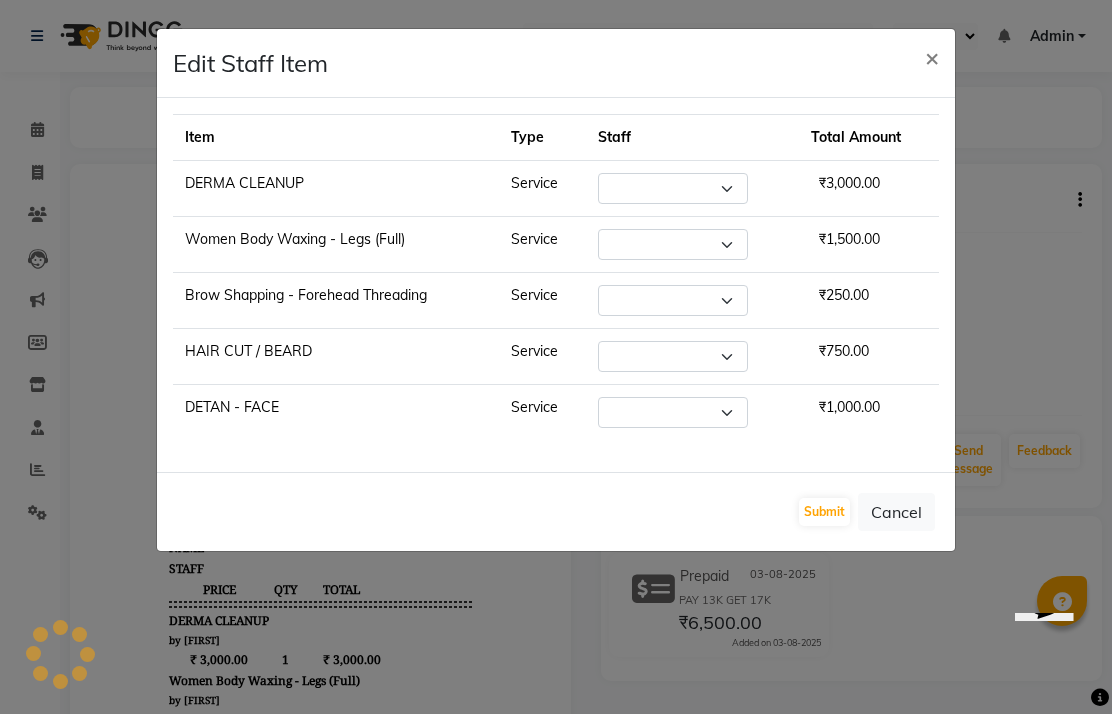 select on "54166" 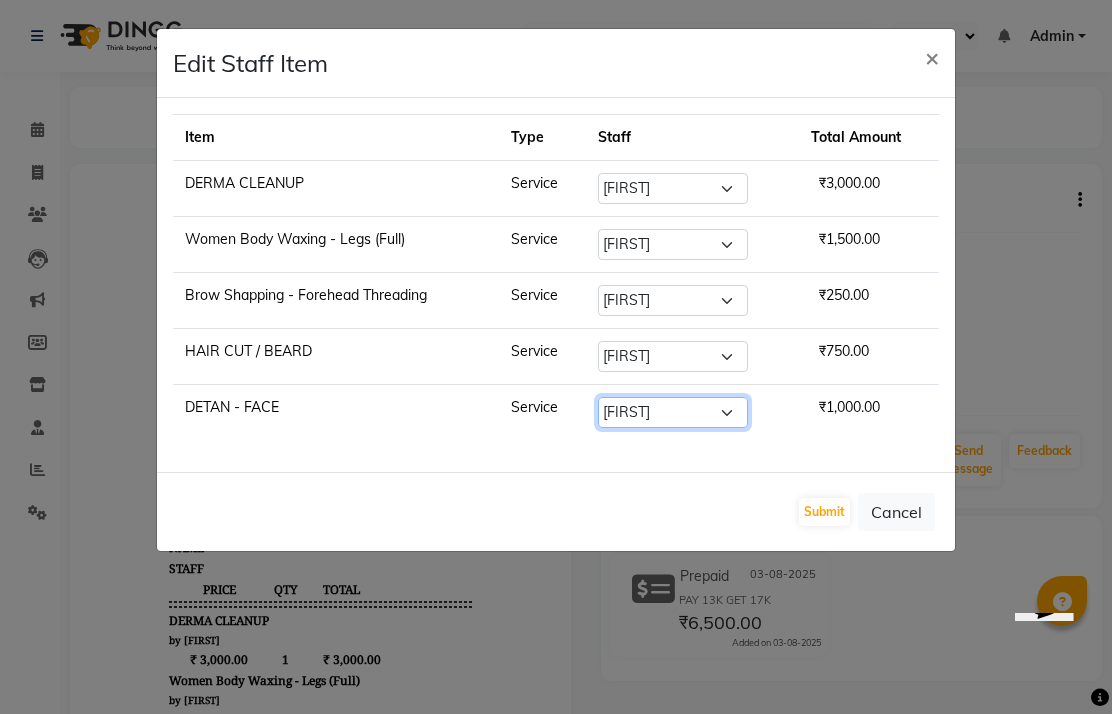 click on "Select  [NAME]   [NAME]   [NAME]   [NAME]   [NAME]    [NAME]   [NAME]   [NAME]   [NAME]   [NAME]   [NAME]   [NAME]    [NAME]   [NAME]   [NAME]   [NAME]   [NAME]   [NAME]    [NAME]   [NAME]   [NAME]   [NAME]    [NAME]   [NAME]   [NAME]   [NAME]   [NAME]   [NAME]   [NAME]    [NAME]   [NAME]    [NAME]" 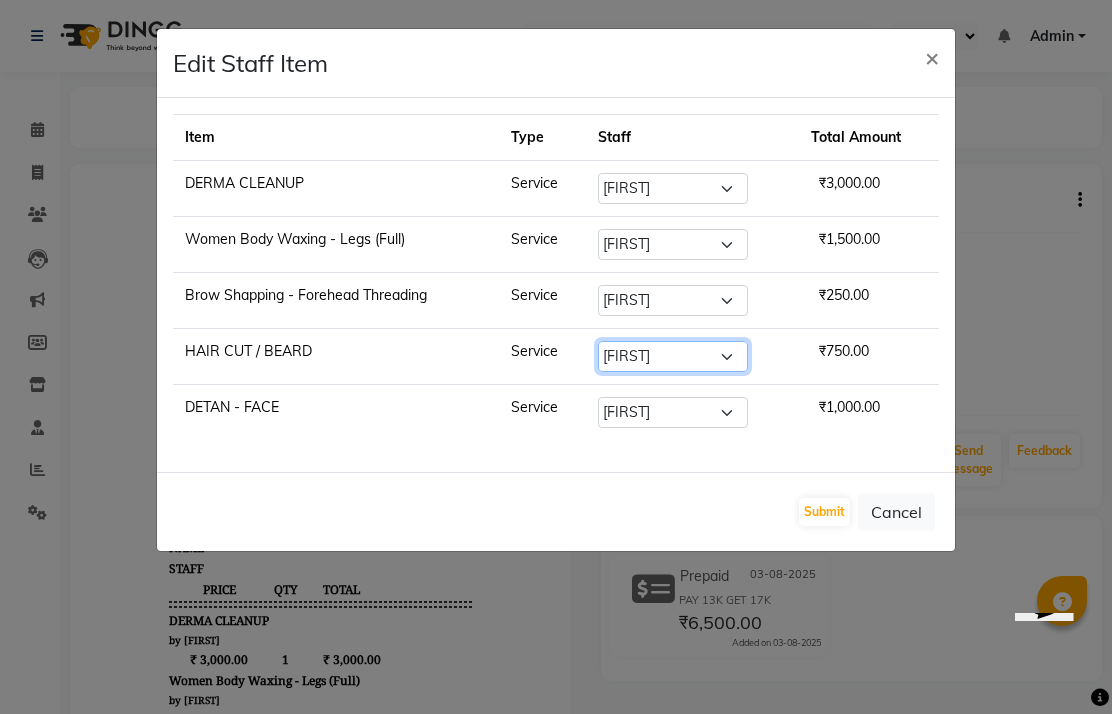 click on "Select  [NAME]   [NAME]   [NAME]   [NAME]   [NAME]    [NAME]   [NAME]   [NAME]   [NAME]   [NAME]   [NAME]   [NAME]    [NAME]   [NAME]   [NAME]   [NAME]   [NAME]   [NAME]    [NAME]   [NAME]   [NAME]   [NAME]    [NAME]   [NAME]   [NAME]   [NAME]   [NAME]   [NAME]   [NAME]    [NAME]   [NAME]    [NAME]" 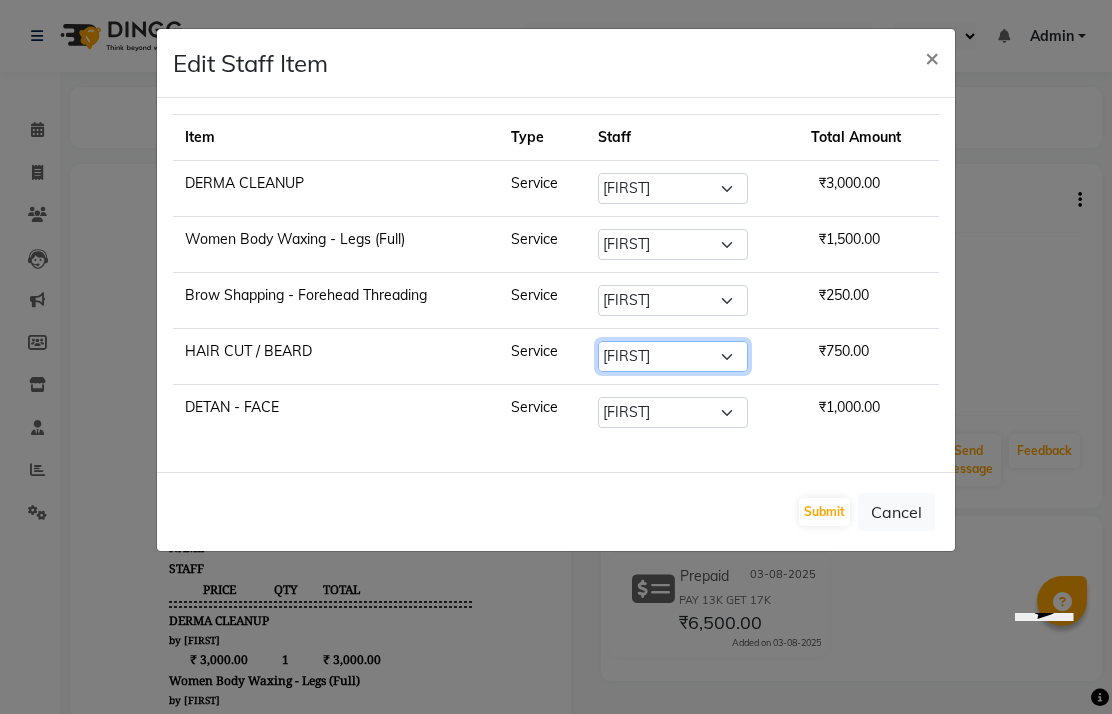 select on "28022" 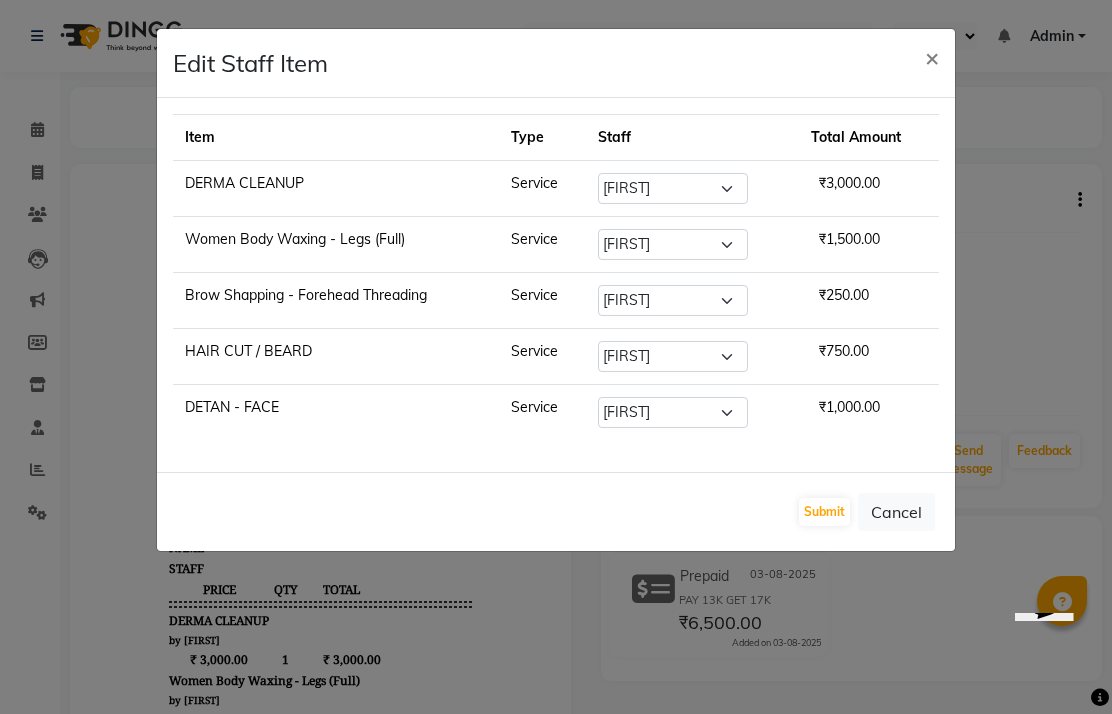 click on "Submit" 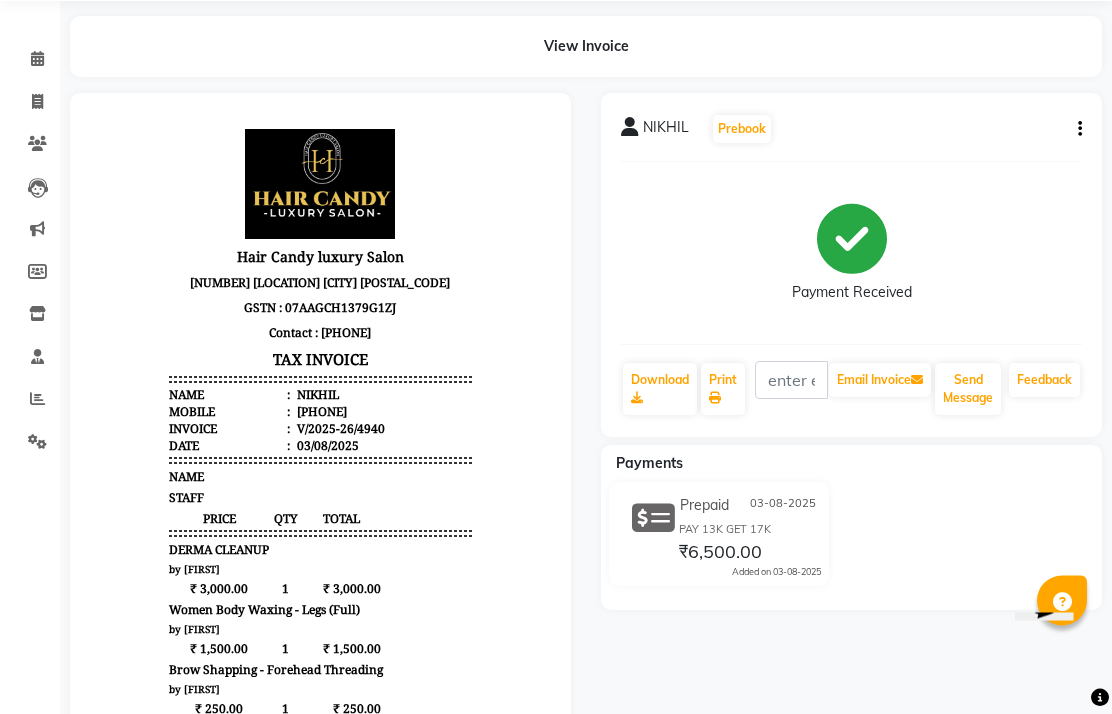 scroll, scrollTop: 0, scrollLeft: 0, axis: both 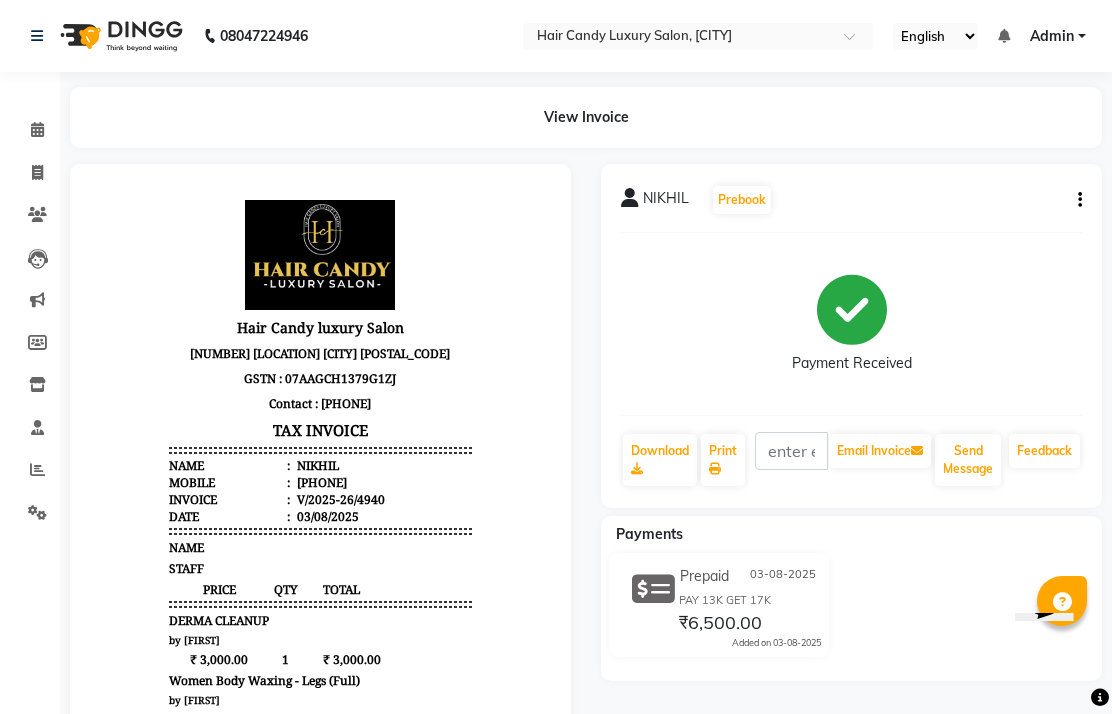 click 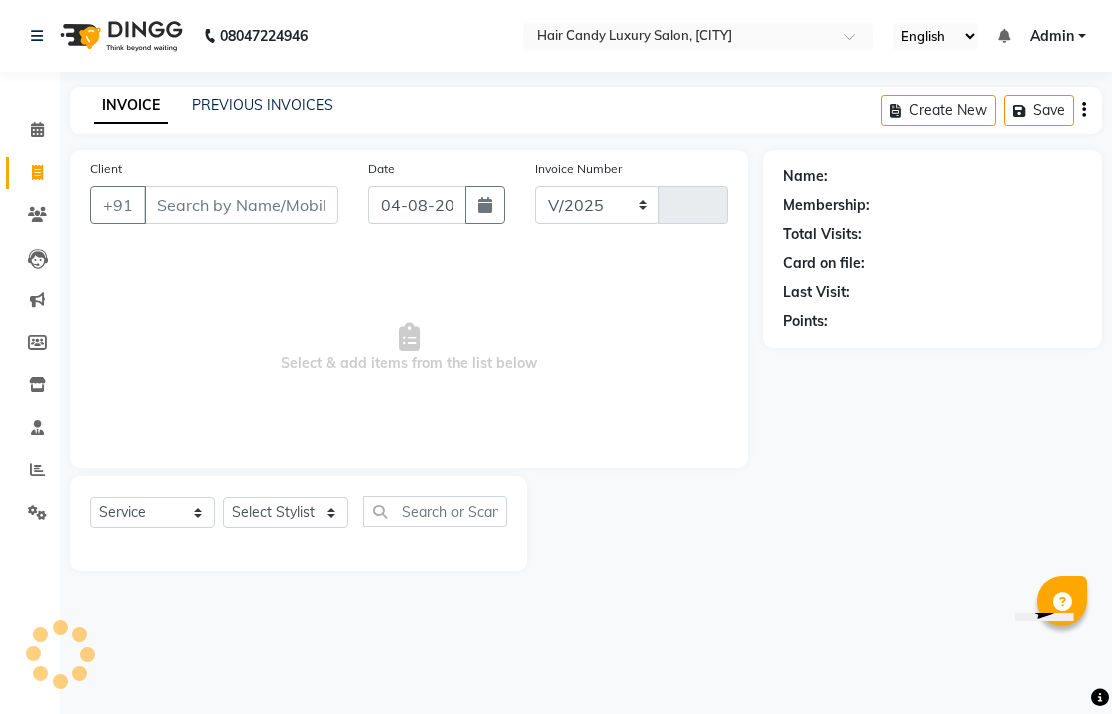 select on "4720" 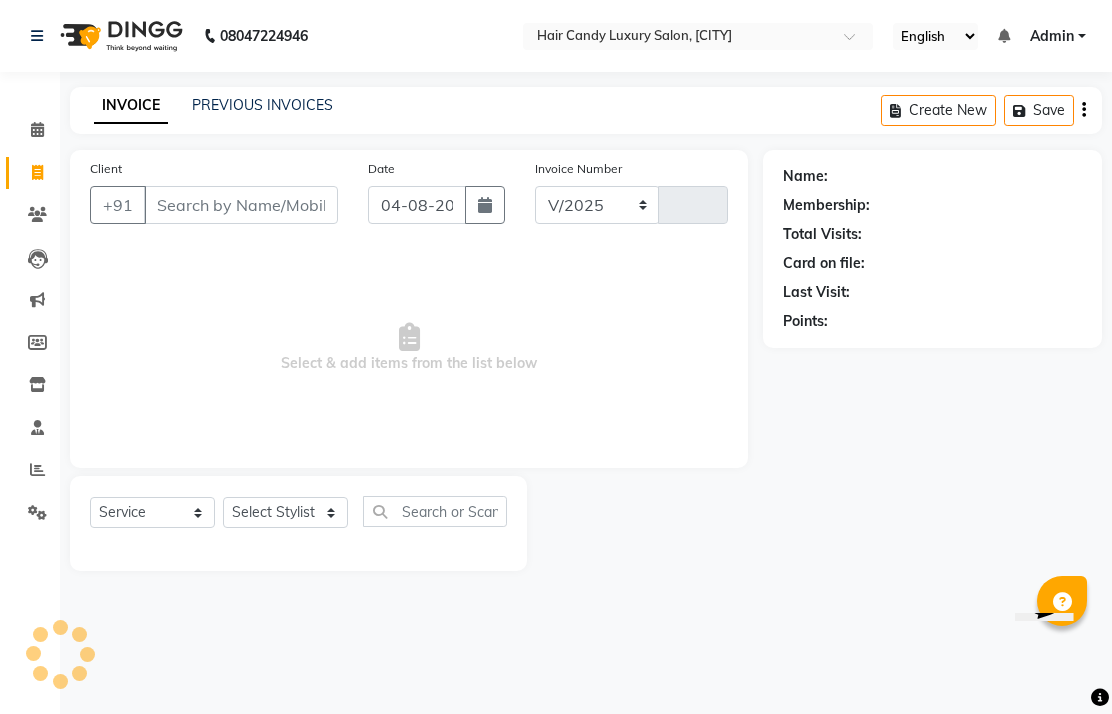 type on "4976" 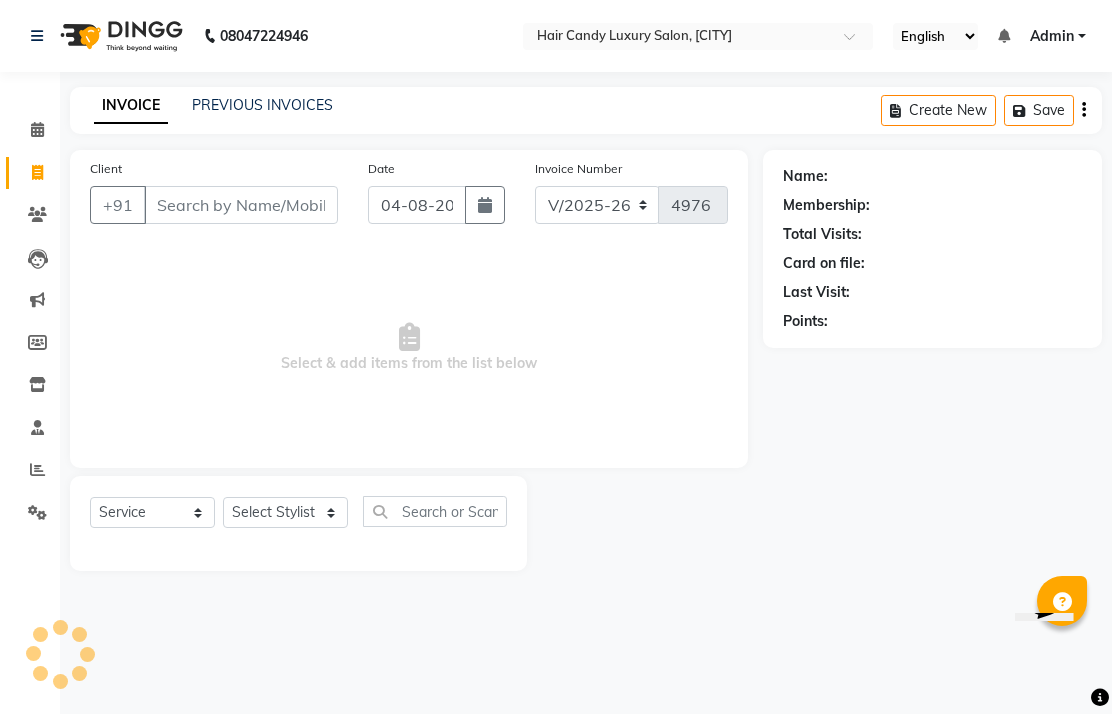 click on "PREVIOUS INVOICES" 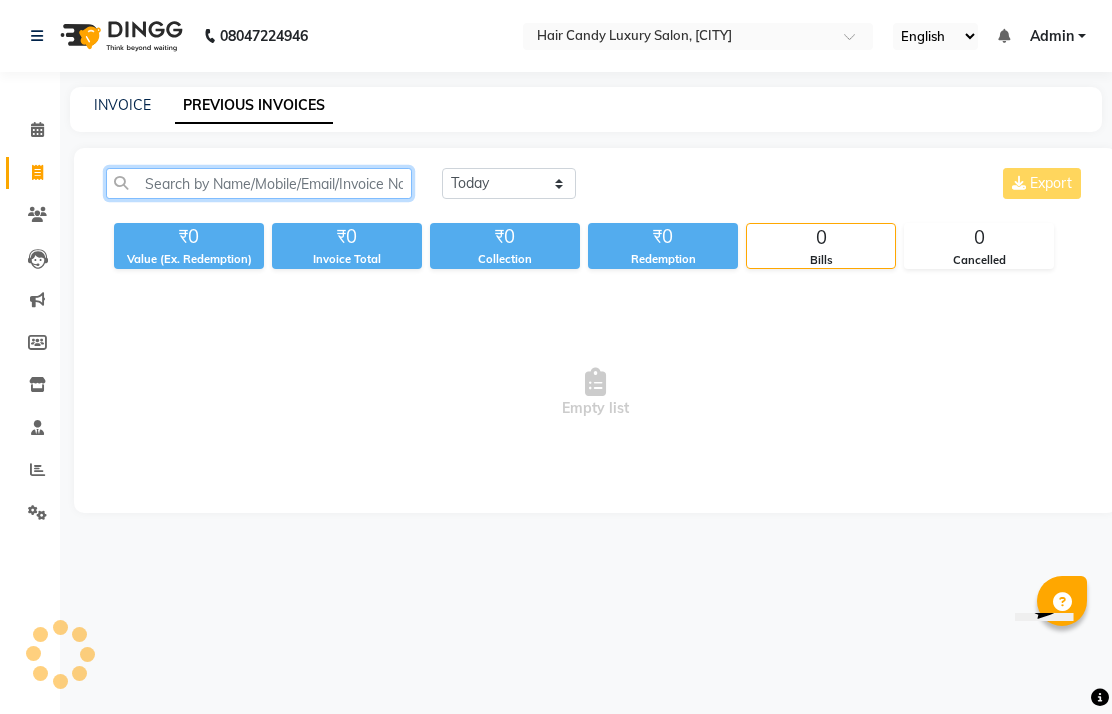 click 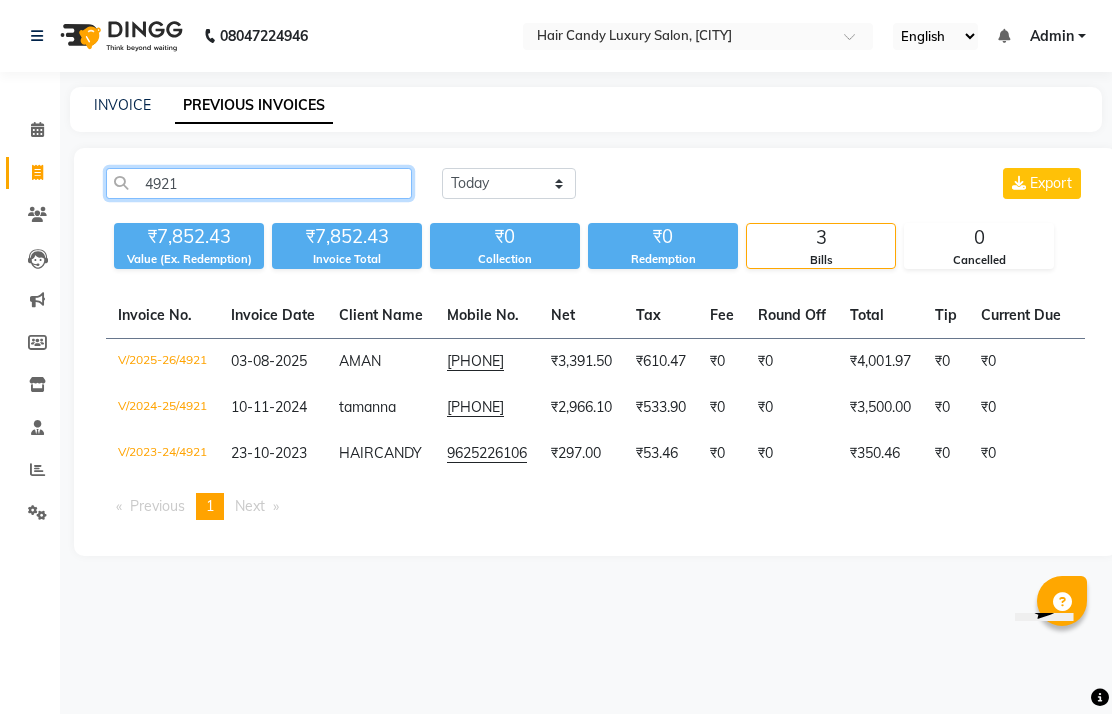 type on "4921" 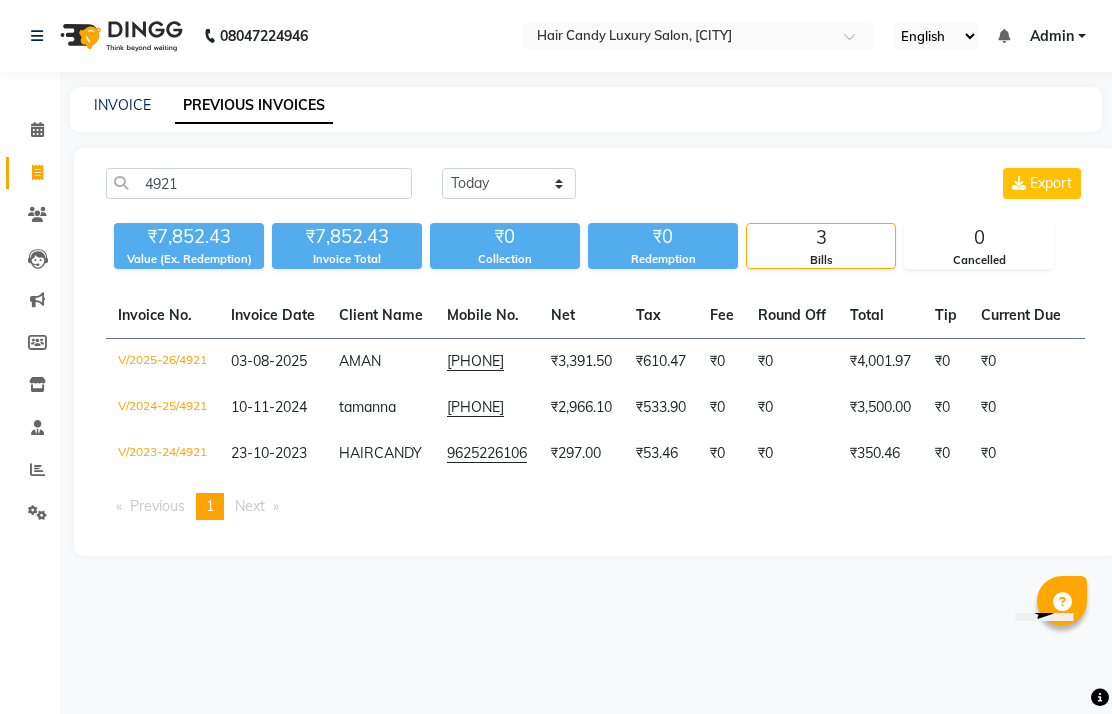 click on "AMAN" 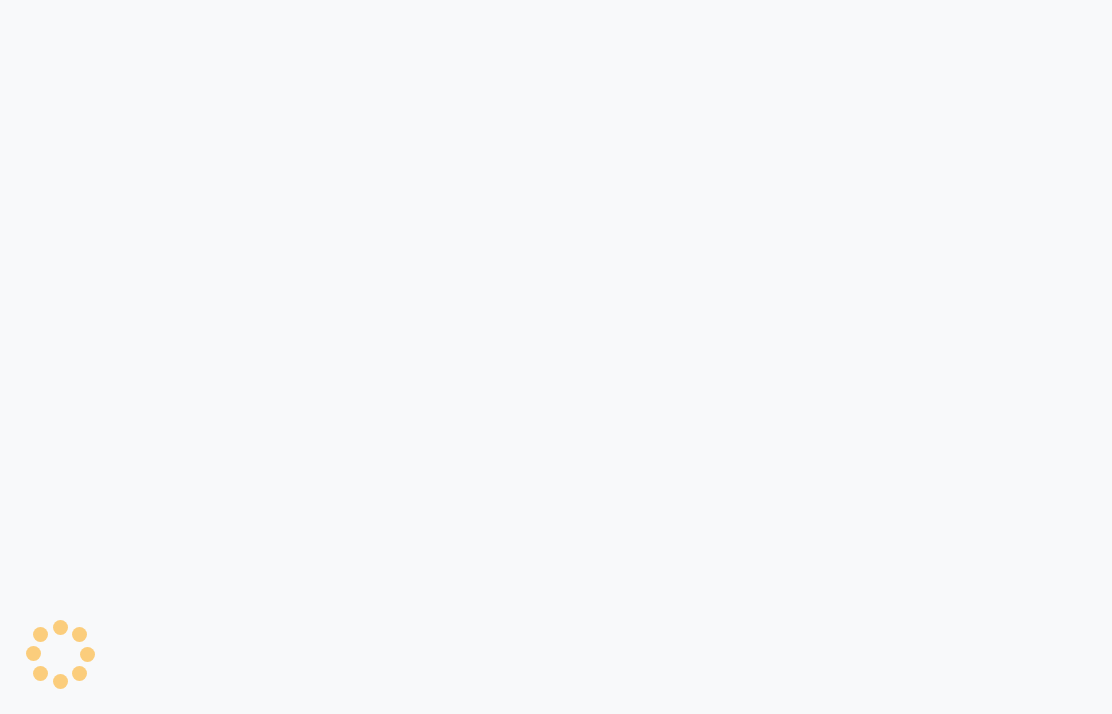 scroll, scrollTop: 0, scrollLeft: 0, axis: both 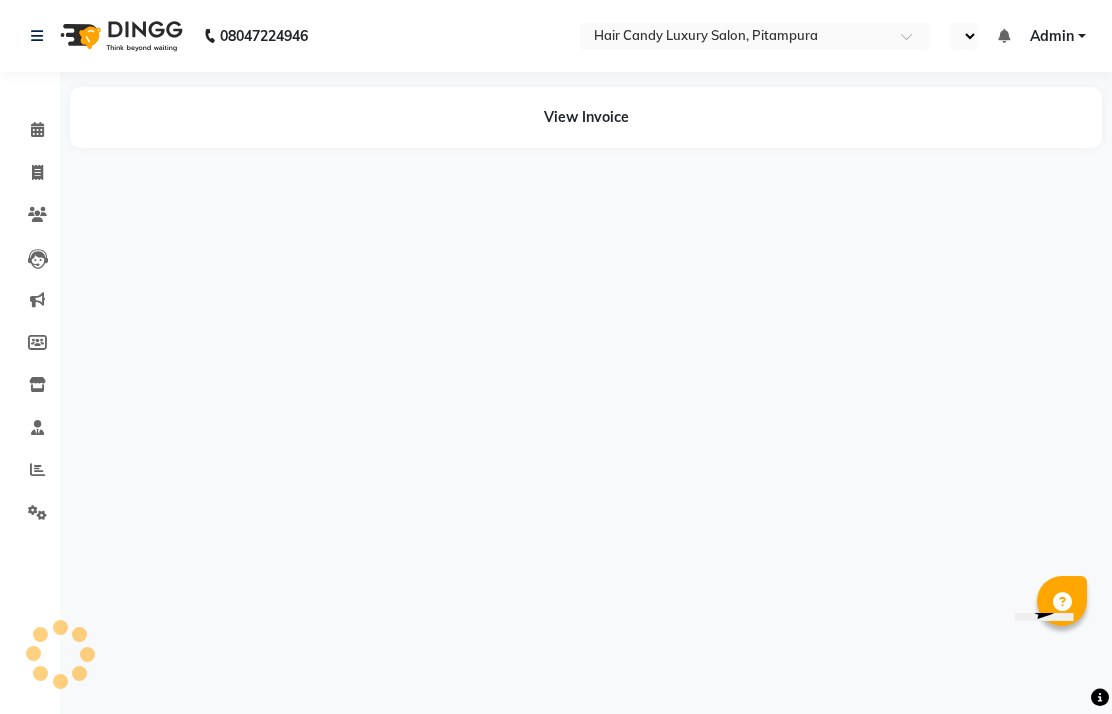 select on "en" 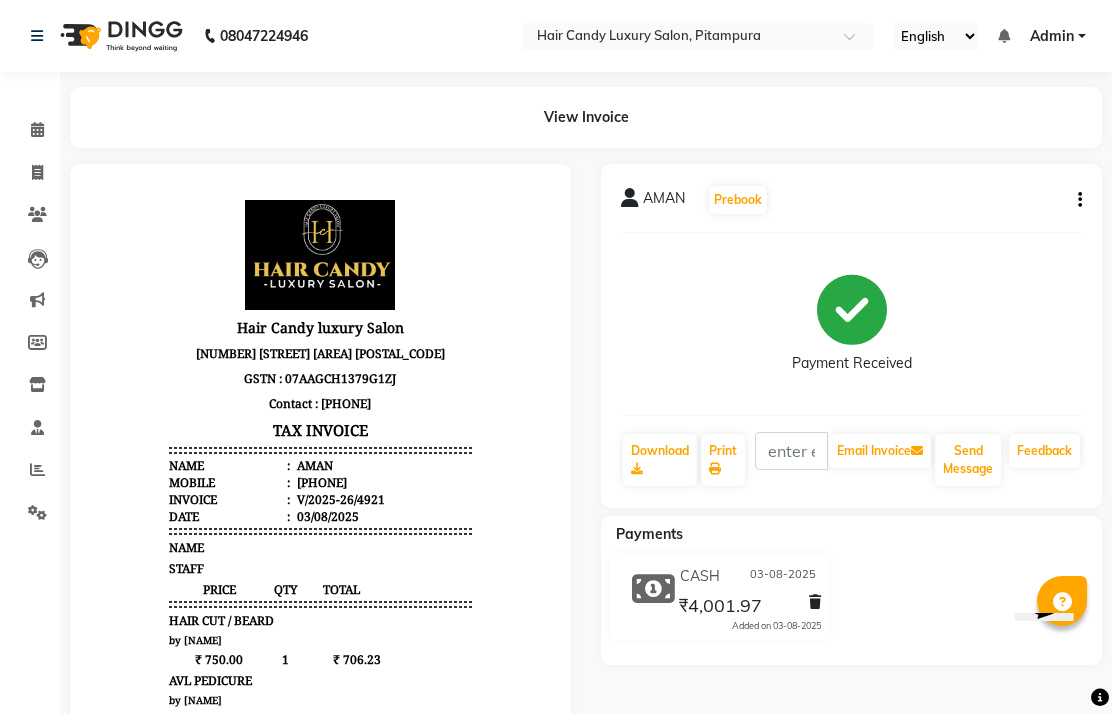 scroll, scrollTop: 0, scrollLeft: 0, axis: both 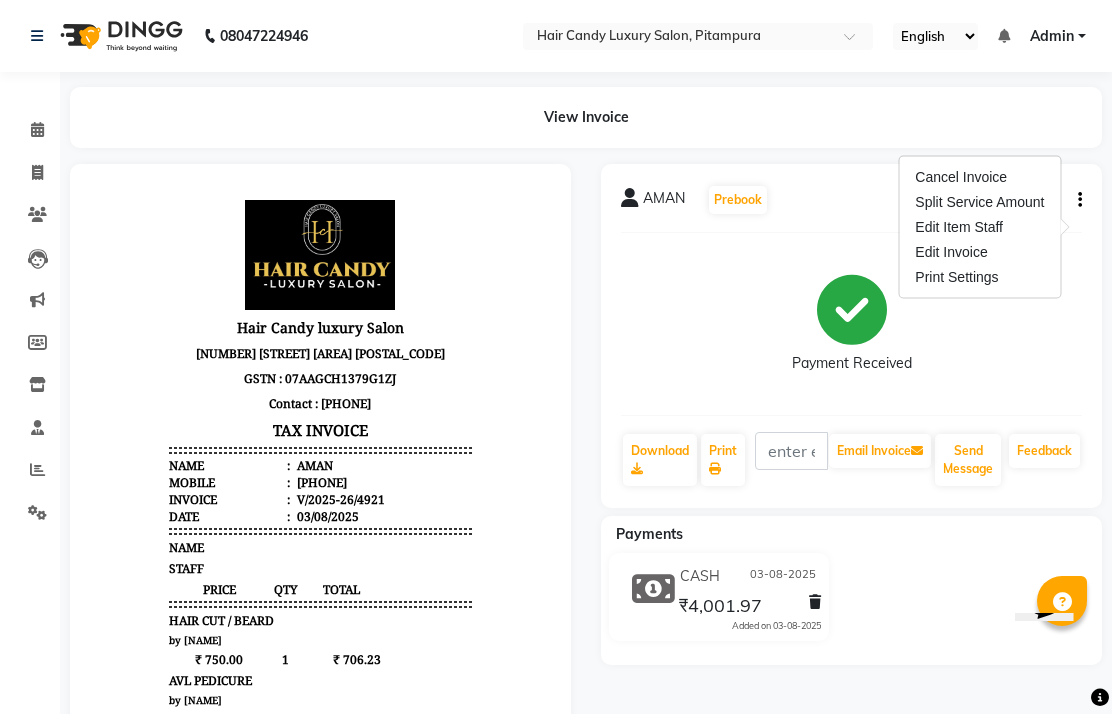click on "Edit Item Staff" at bounding box center [979, 227] 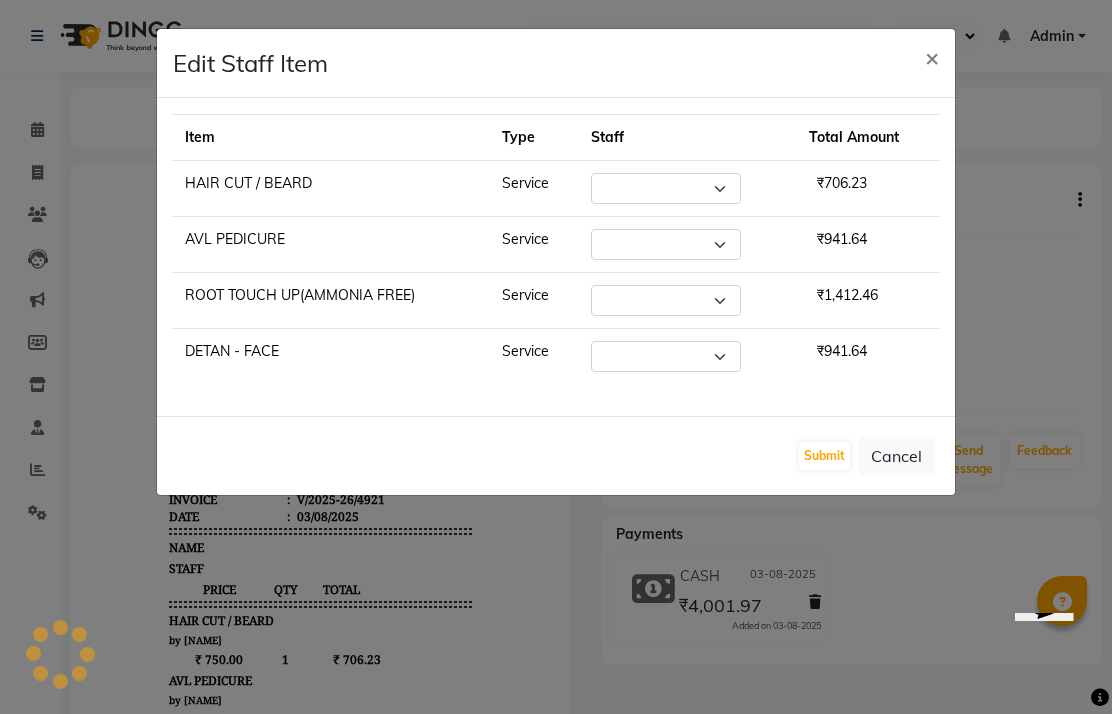 select on "28022" 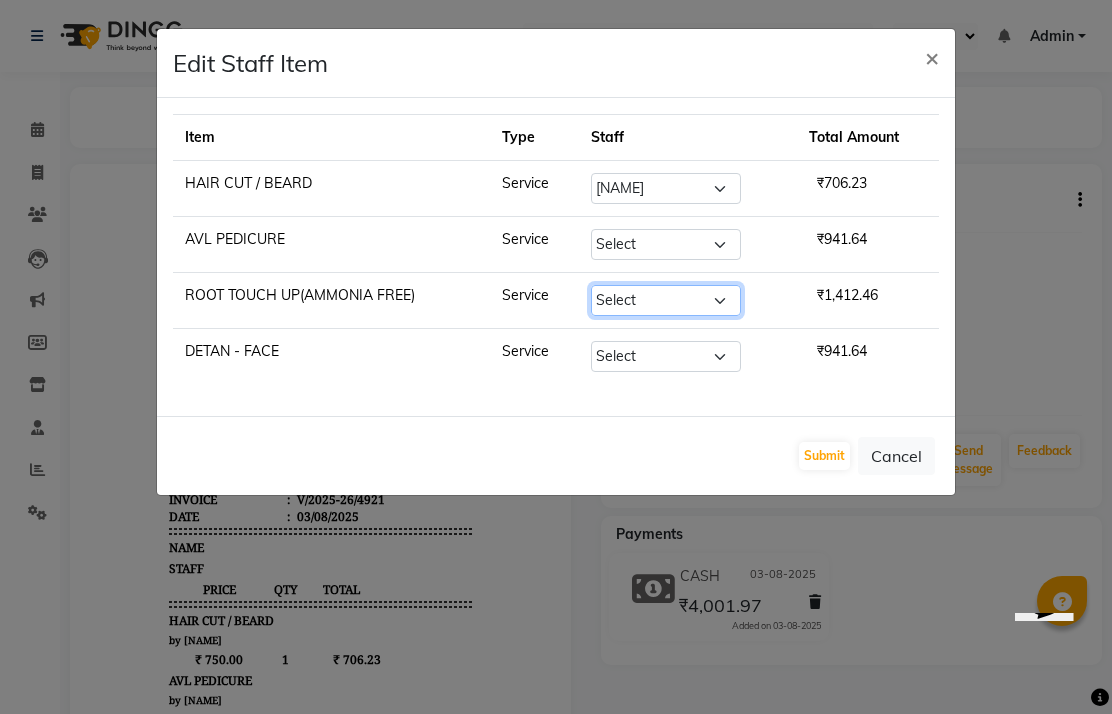 click on "Select  [NAME]   [NAME]   [NAME]   [NAME]   [NAME]    [NAME]   [NAME]   [NAME]   [NAME]   [NAME]   [NAME]   [NAME]    [NAME]   [NAME]   [NAME]   [NAME]   [NAME]   [NAME]    [NAME]   [NAME]   [NAME]   [NAME]    [NAME]   [NAME]   [NAME]   [NAME]   [NAME]   [NAME]   [NAME]    [NAME]   [NAME]    [NAME]" 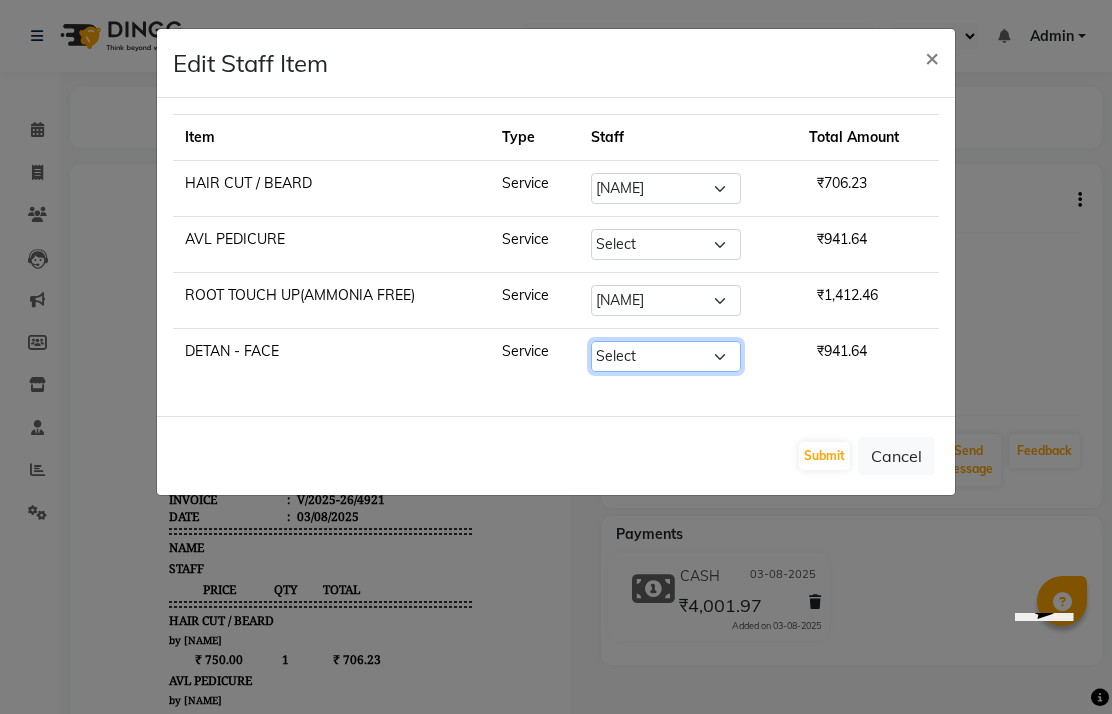 click on "Select  [NAME]   [NAME]   [NAME]   [NAME]   [NAME]    [NAME]   [NAME]   [NAME]   [NAME]   [NAME]   [NAME]   [NAME]    [NAME]   [NAME]   [NAME]   [NAME]   [NAME]   [NAME]    [NAME]   [NAME]   [NAME]   [NAME]    [NAME]   [NAME]   [NAME]   [NAME]   [NAME]   [NAME]   [NAME]    [NAME]   [NAME]    [NAME]" 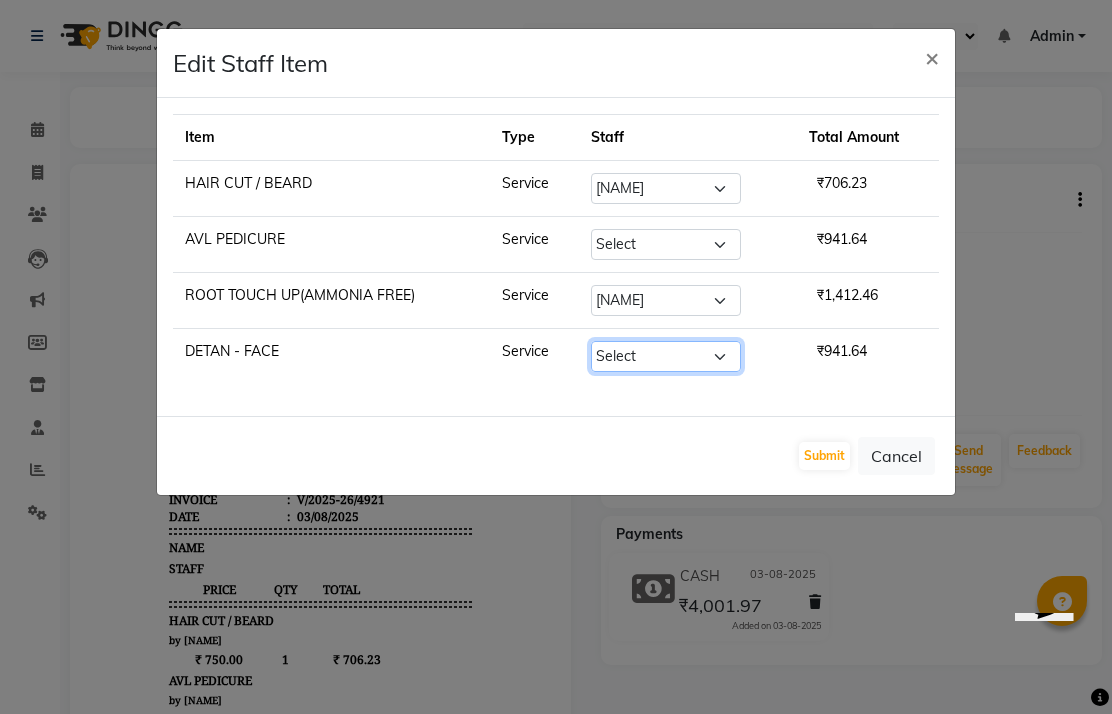 select on "28022" 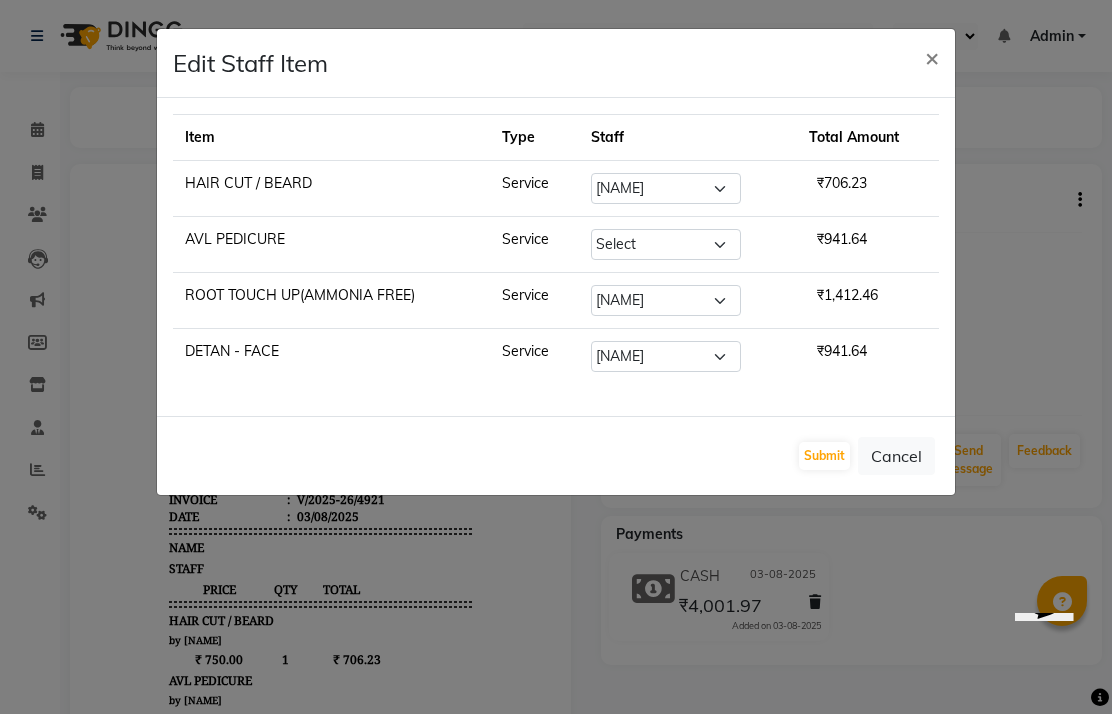 click on "Submit" 